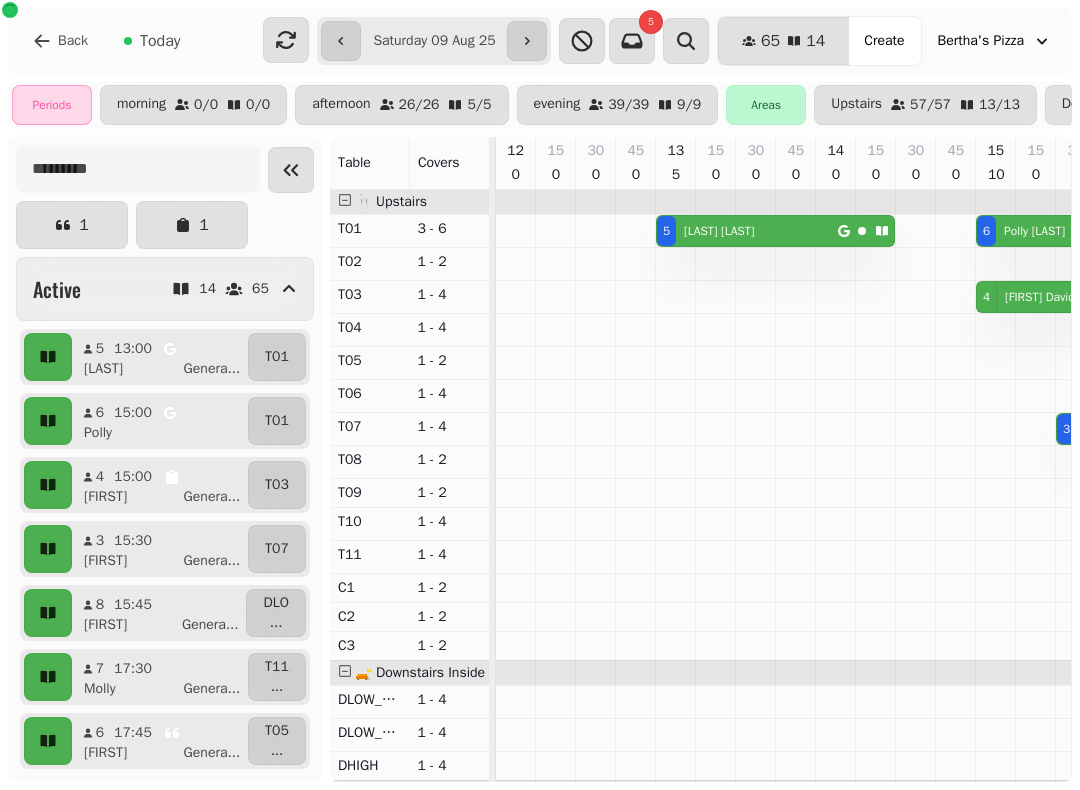 scroll, scrollTop: 0, scrollLeft: 0, axis: both 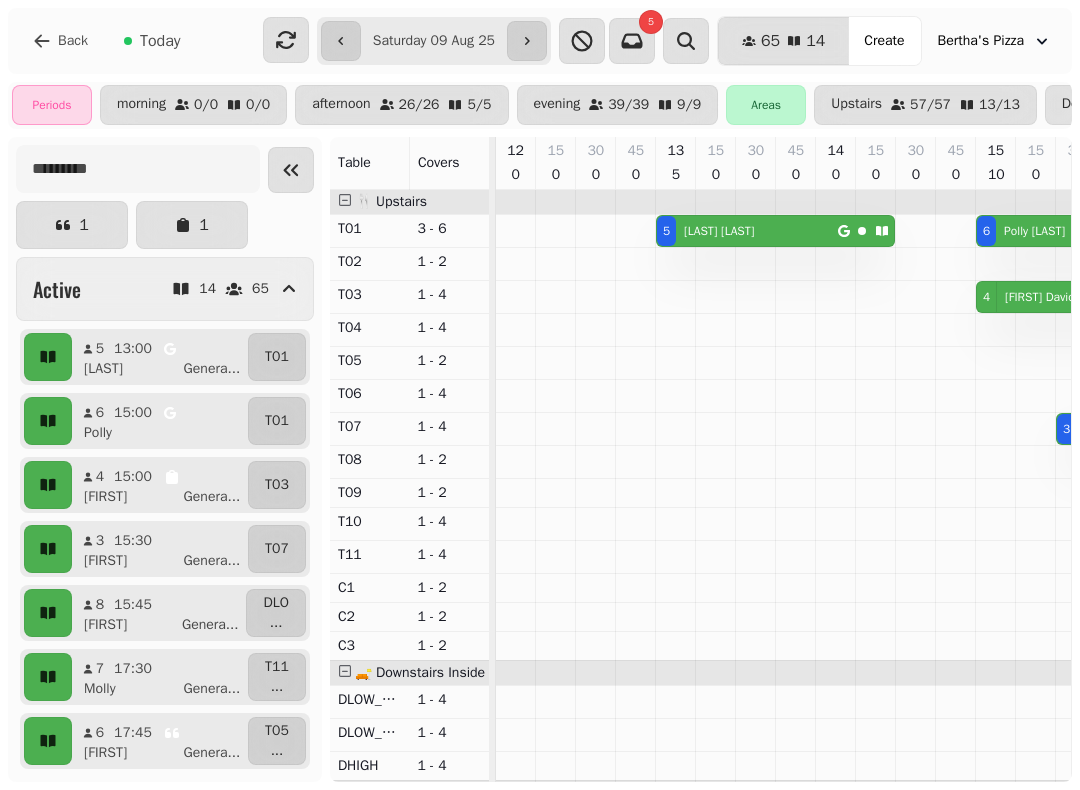 type on "**********" 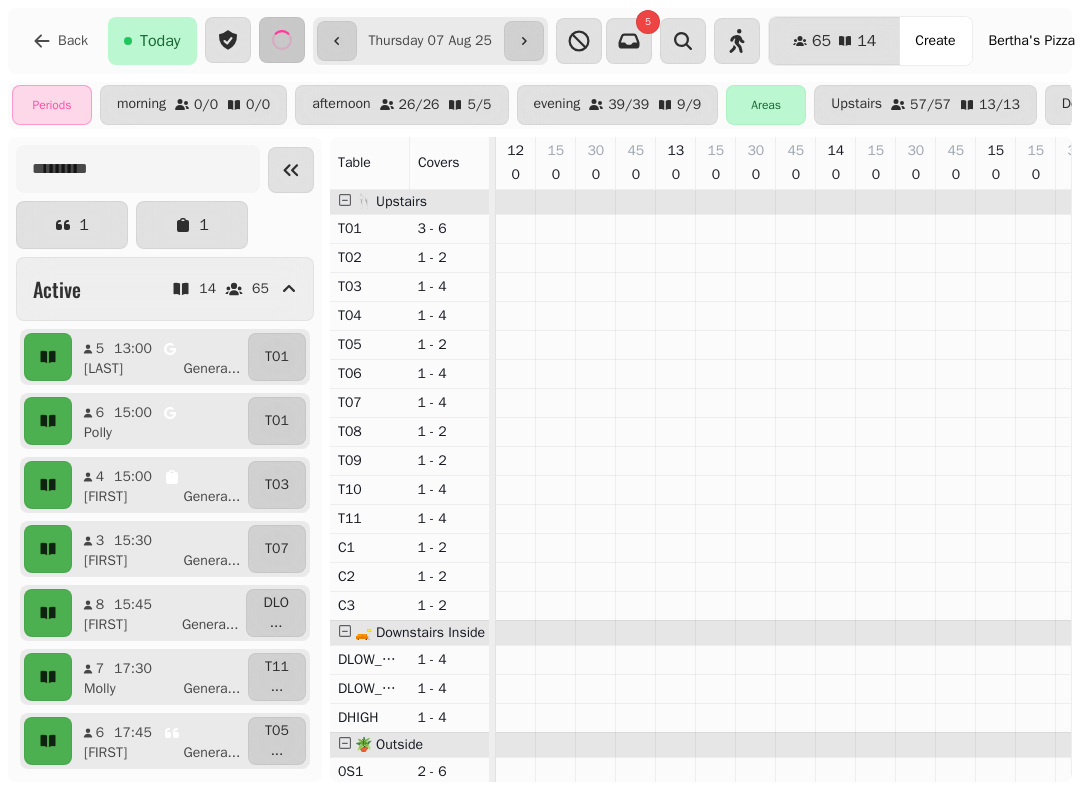 select on "**********" 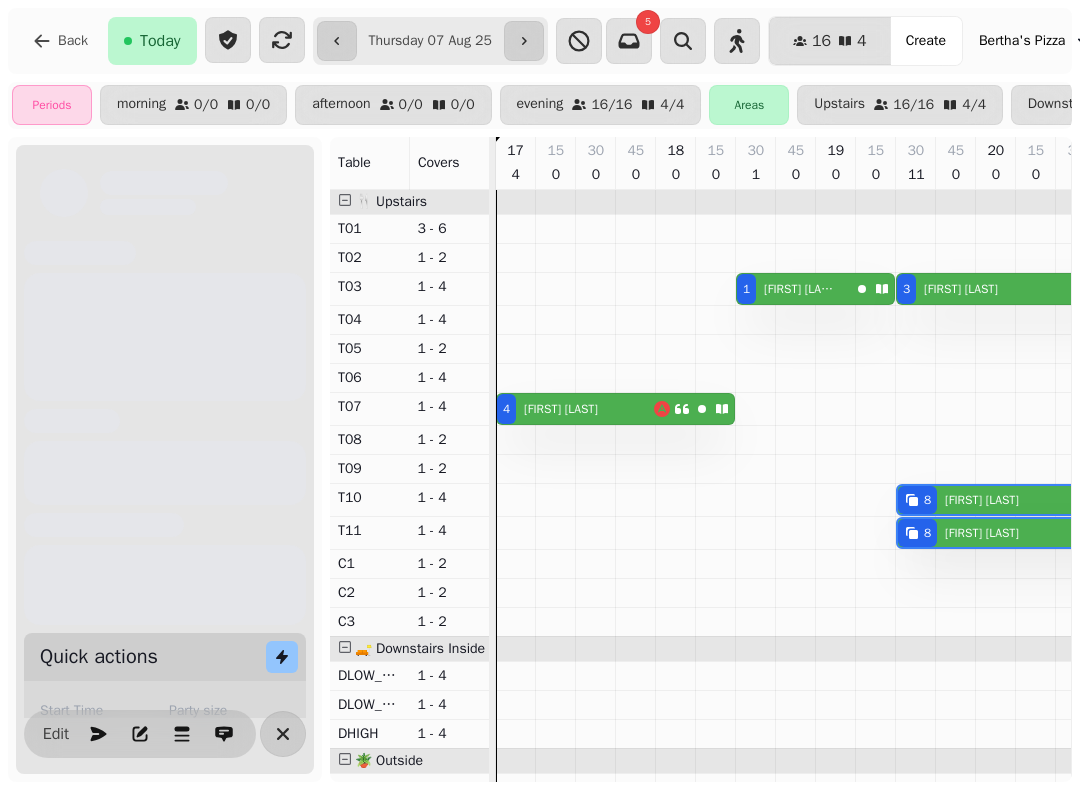 scroll, scrollTop: 0, scrollLeft: 0, axis: both 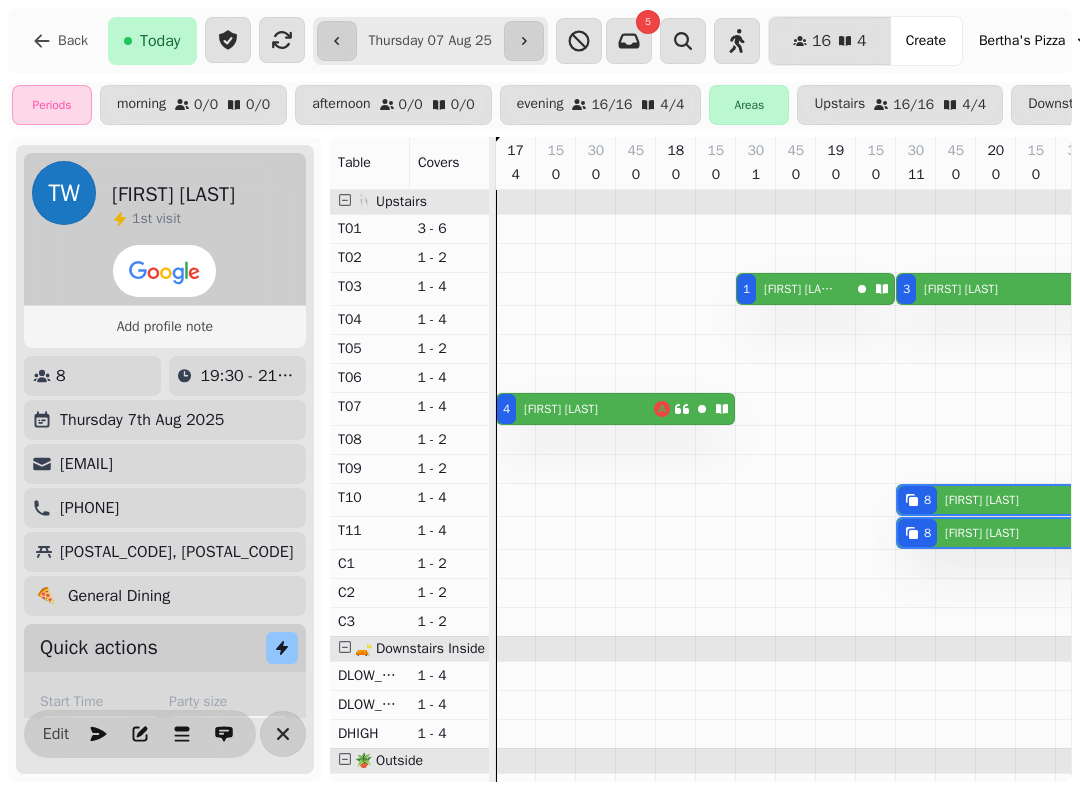 click on "[NUMBER] [FIRST] [LAST]" at bounding box center [575, 409] 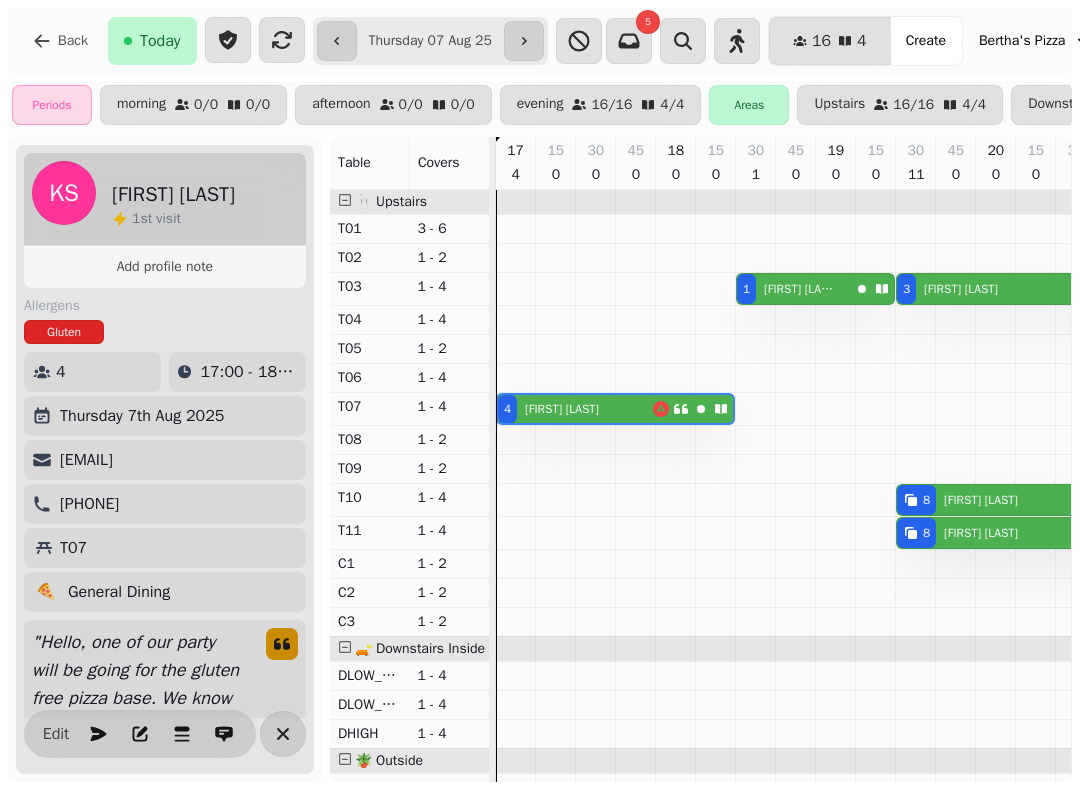 select on "**********" 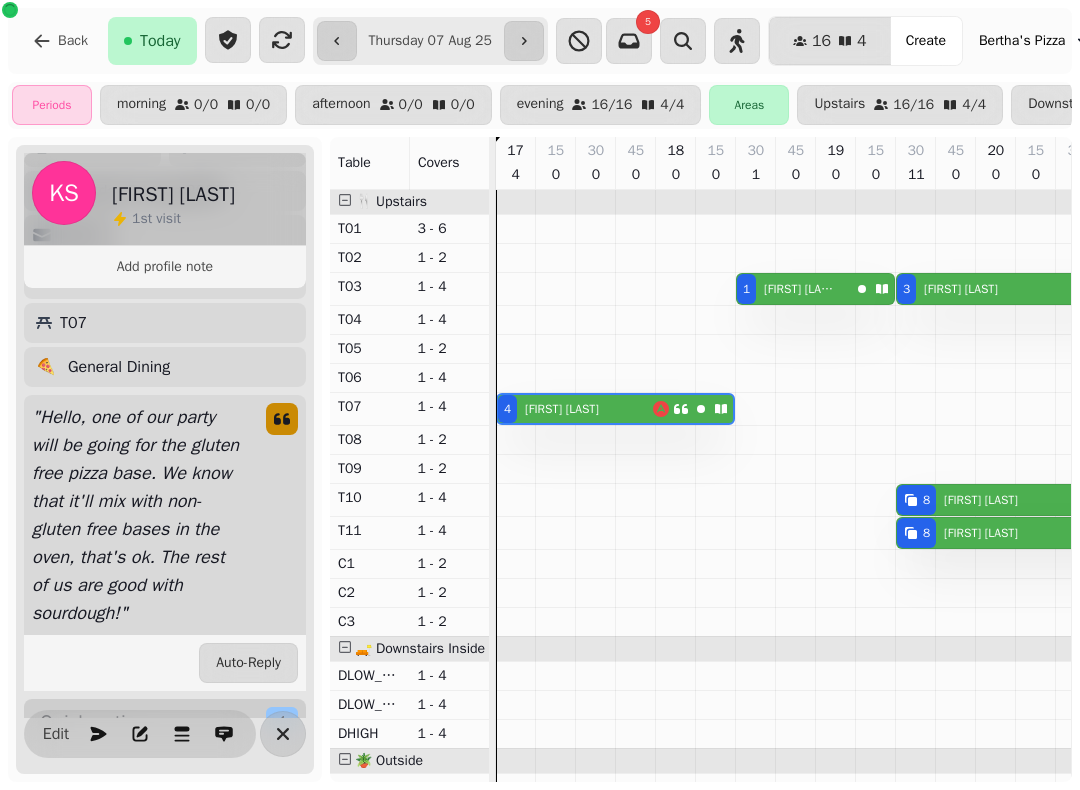 scroll, scrollTop: 227, scrollLeft: 0, axis: vertical 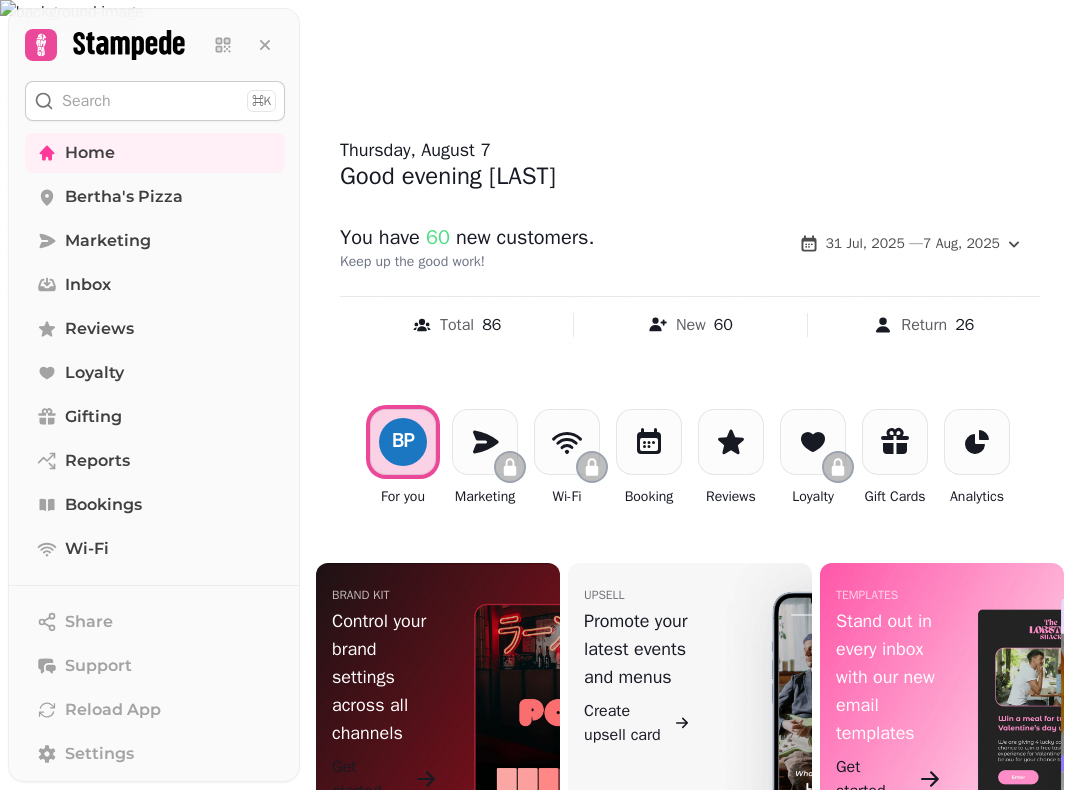 click on "BP" at bounding box center [403, 441] 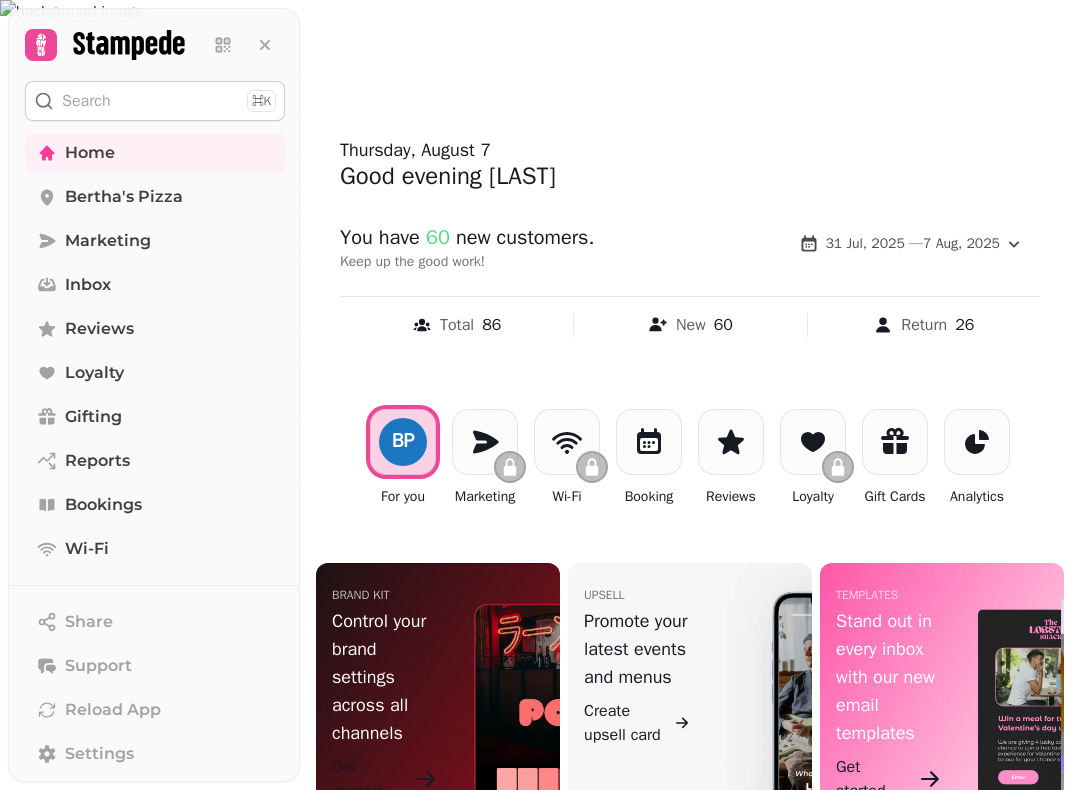 click at bounding box center [649, 442] 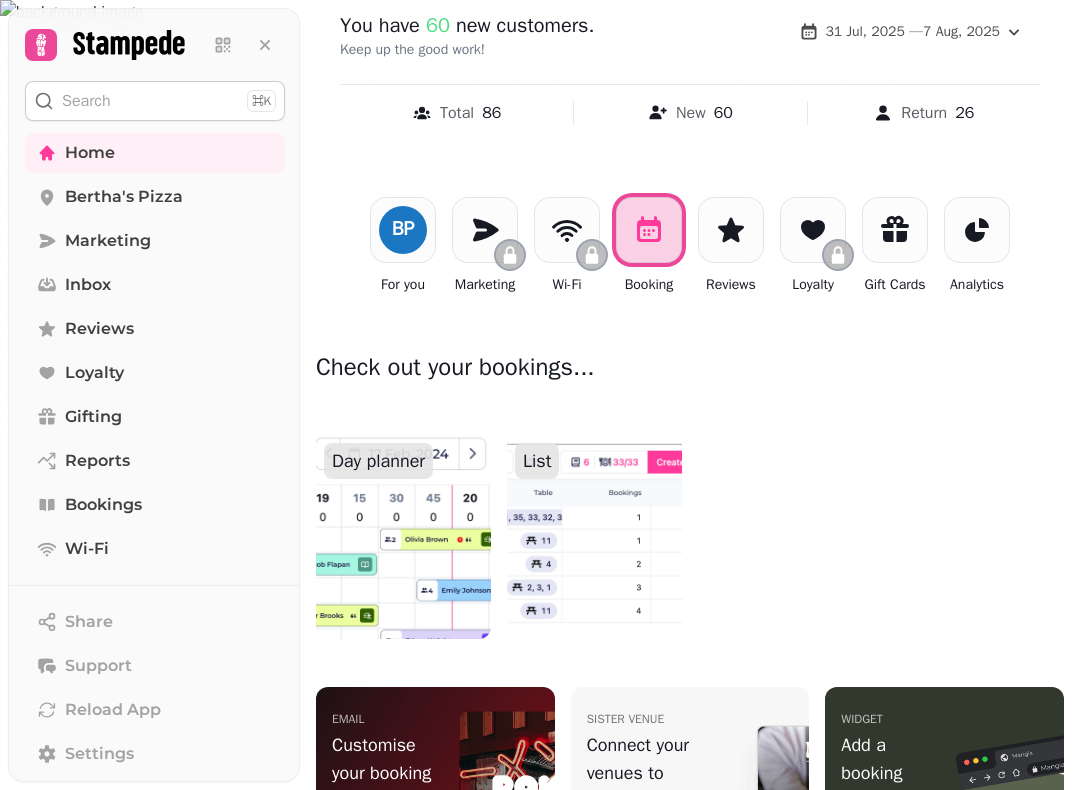 scroll, scrollTop: 213, scrollLeft: 0, axis: vertical 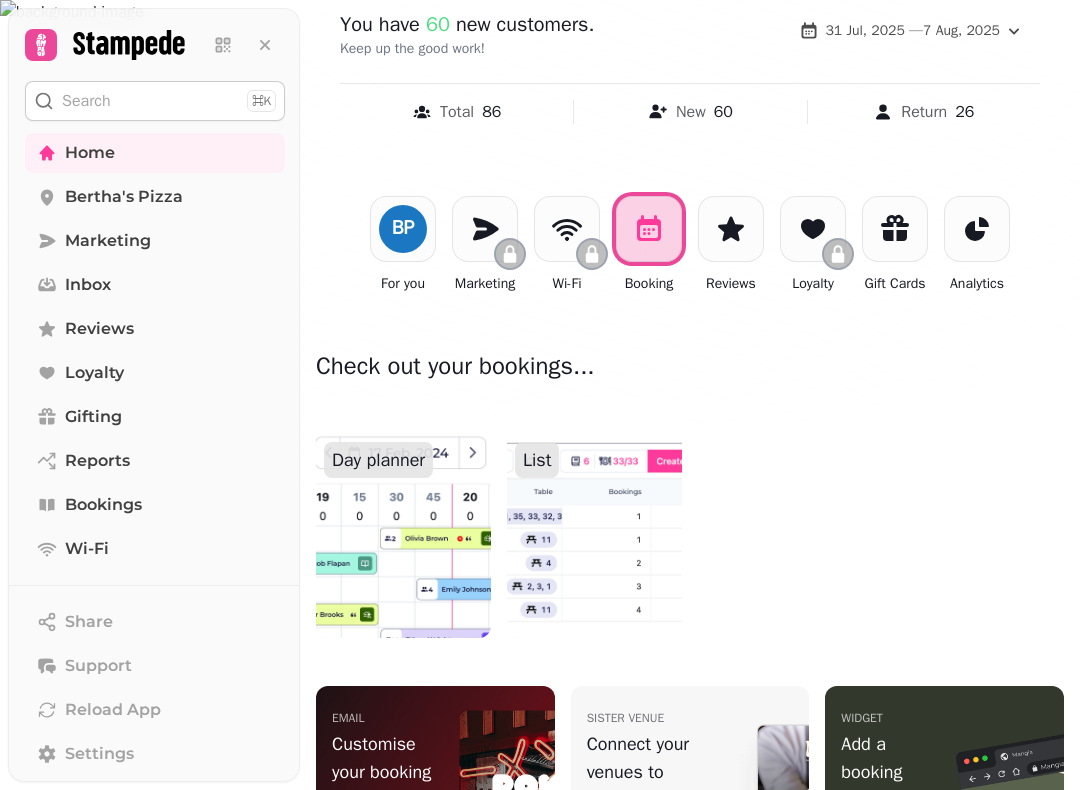 click at bounding box center [403, 518] 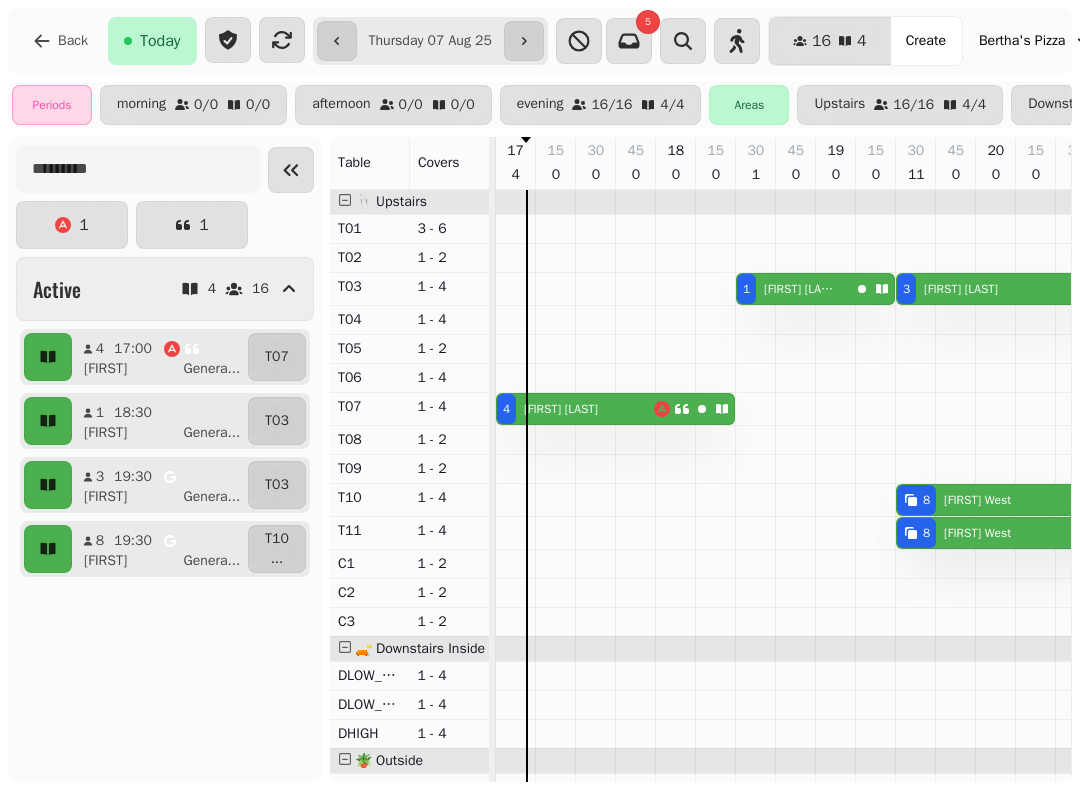 scroll, scrollTop: 0, scrollLeft: 34, axis: horizontal 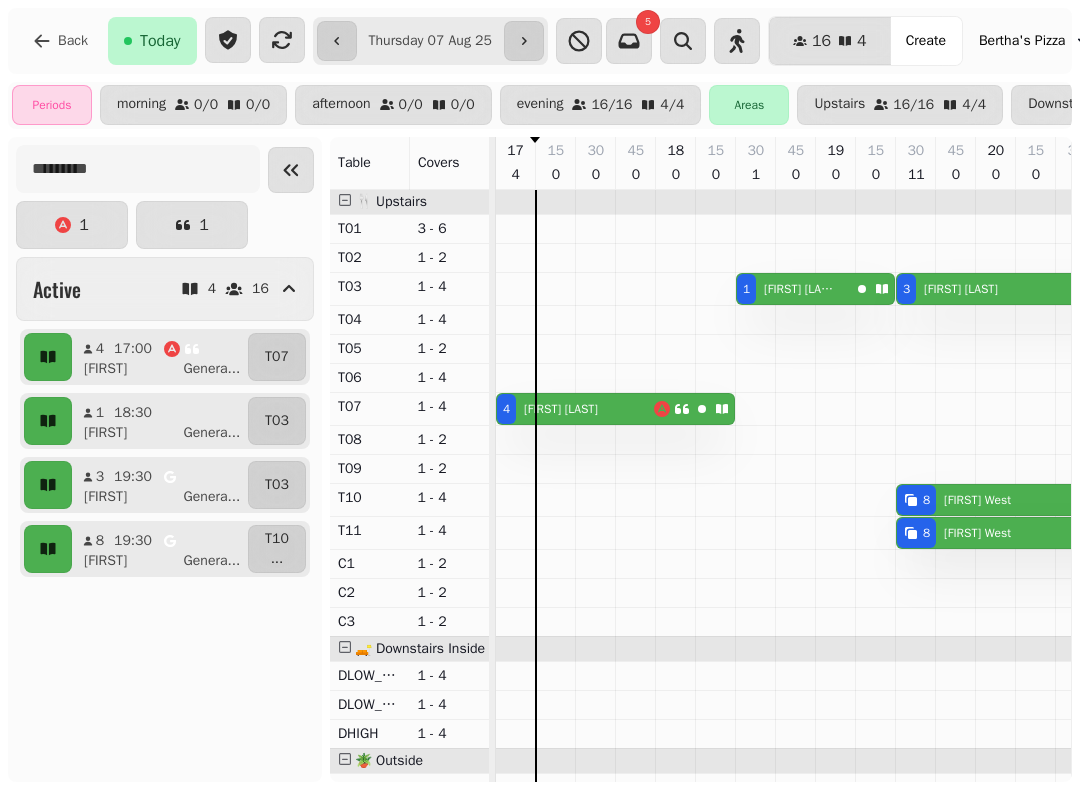 click on "[NUMBER] [FIRST] [LAST]" at bounding box center [575, 409] 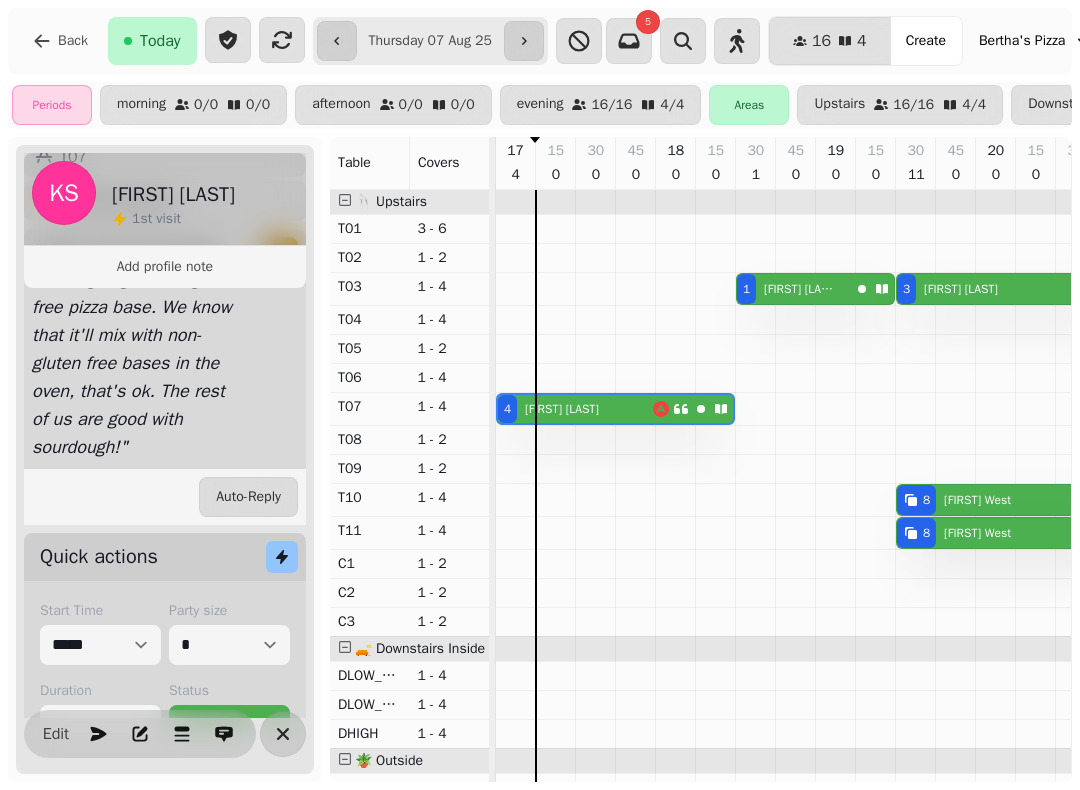 scroll, scrollTop: 451, scrollLeft: 0, axis: vertical 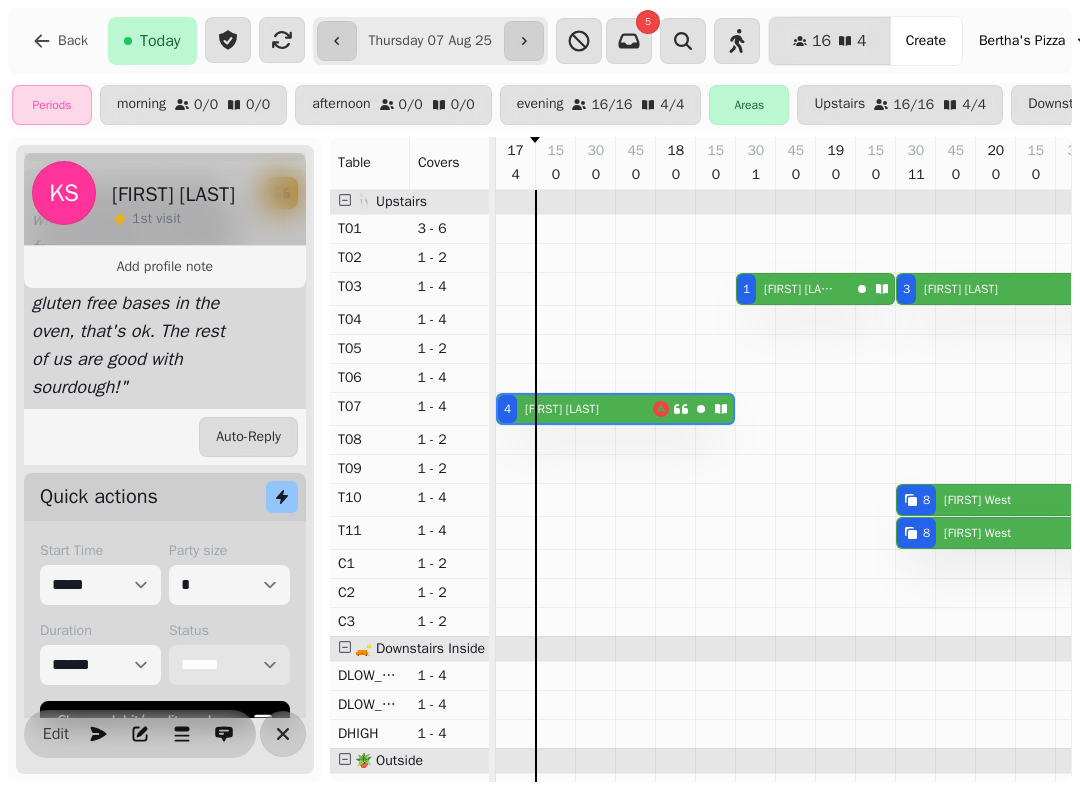 click on "**********" at bounding box center [229, 665] 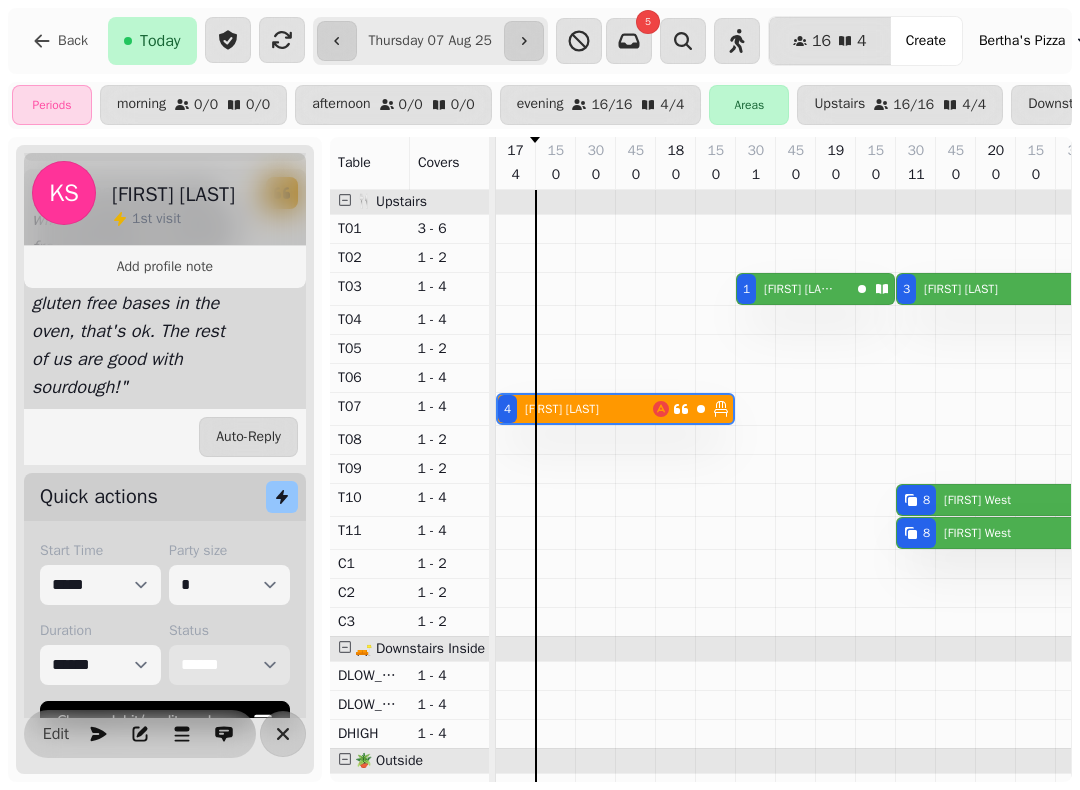 scroll, scrollTop: 0, scrollLeft: 68, axis: horizontal 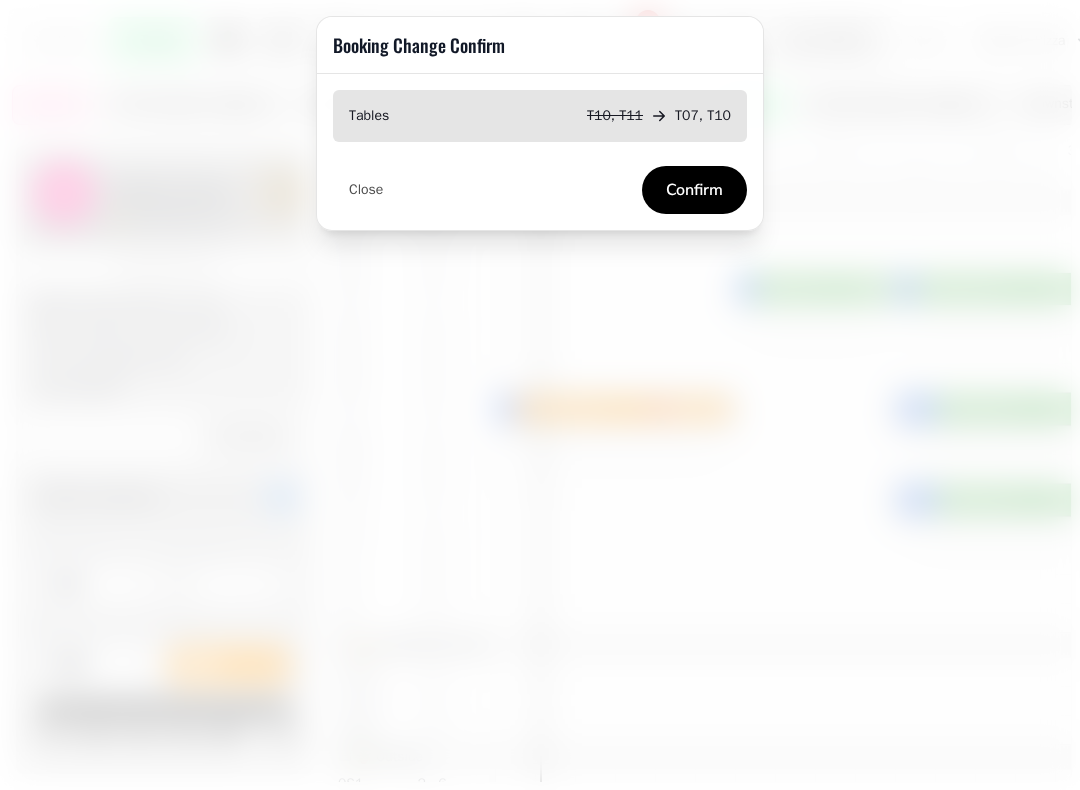 click on "Confirm" at bounding box center [694, 190] 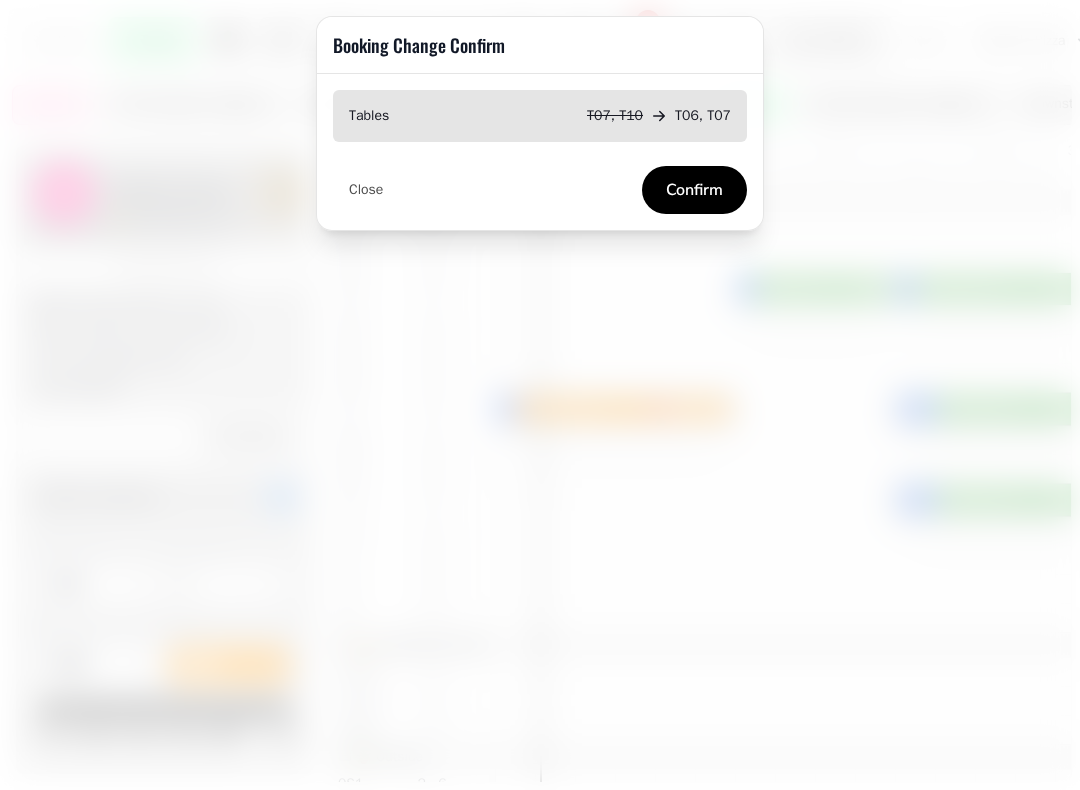 click on "Confirm" at bounding box center [694, 190] 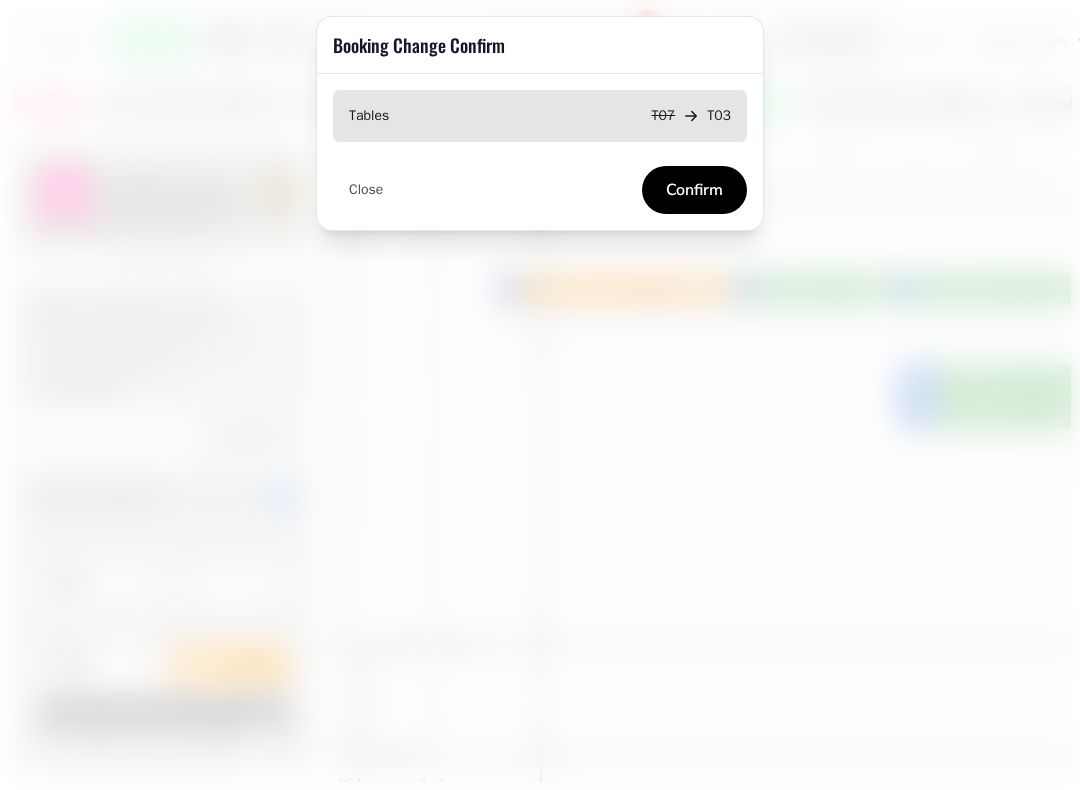 click on "Confirm" at bounding box center [694, 190] 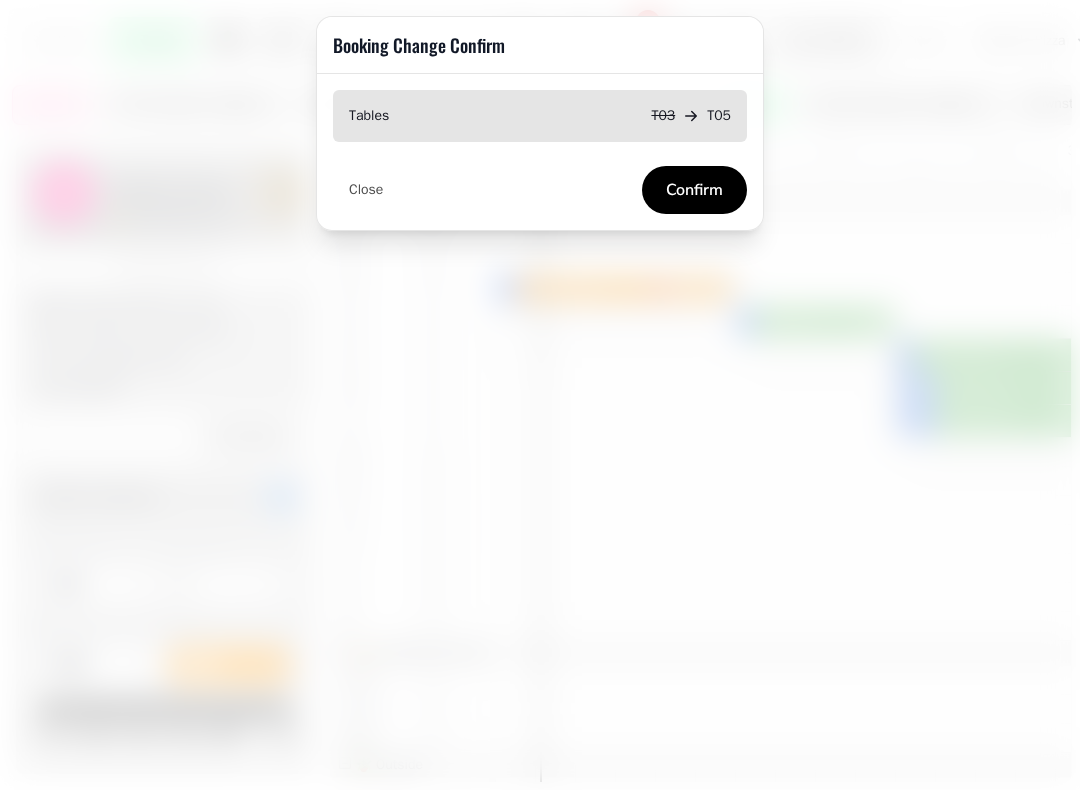 click on "Confirm" at bounding box center [694, 190] 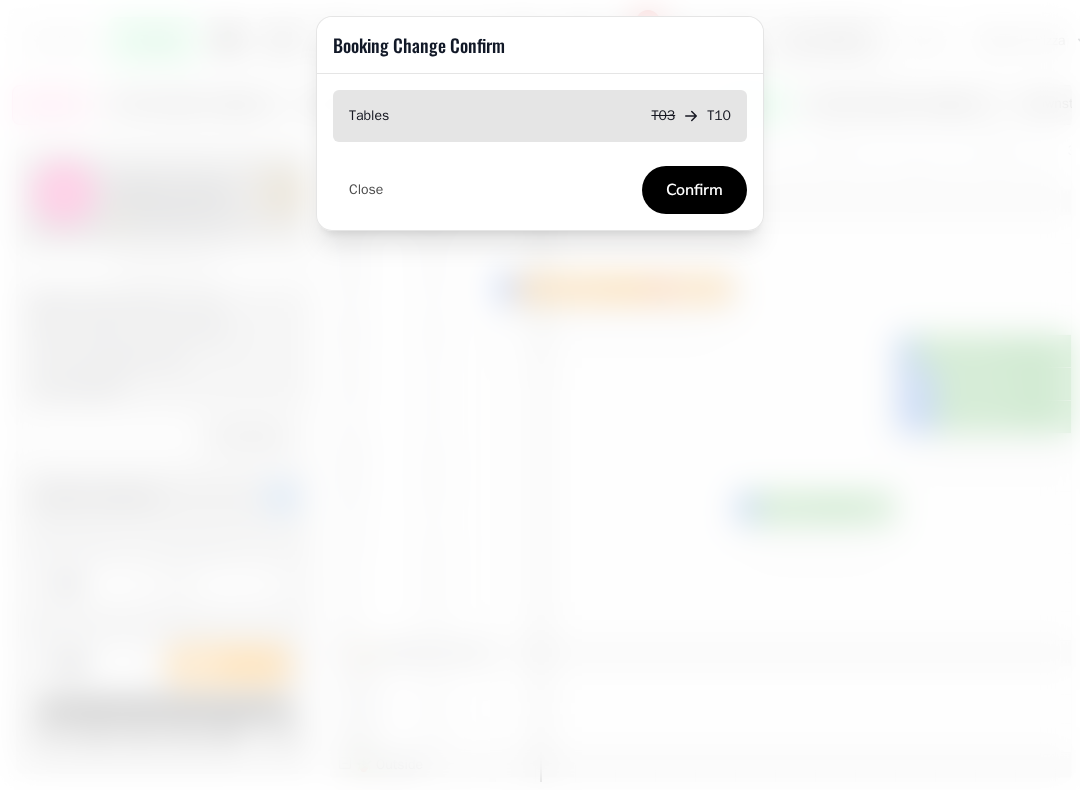 click on "Confirm" at bounding box center [694, 190] 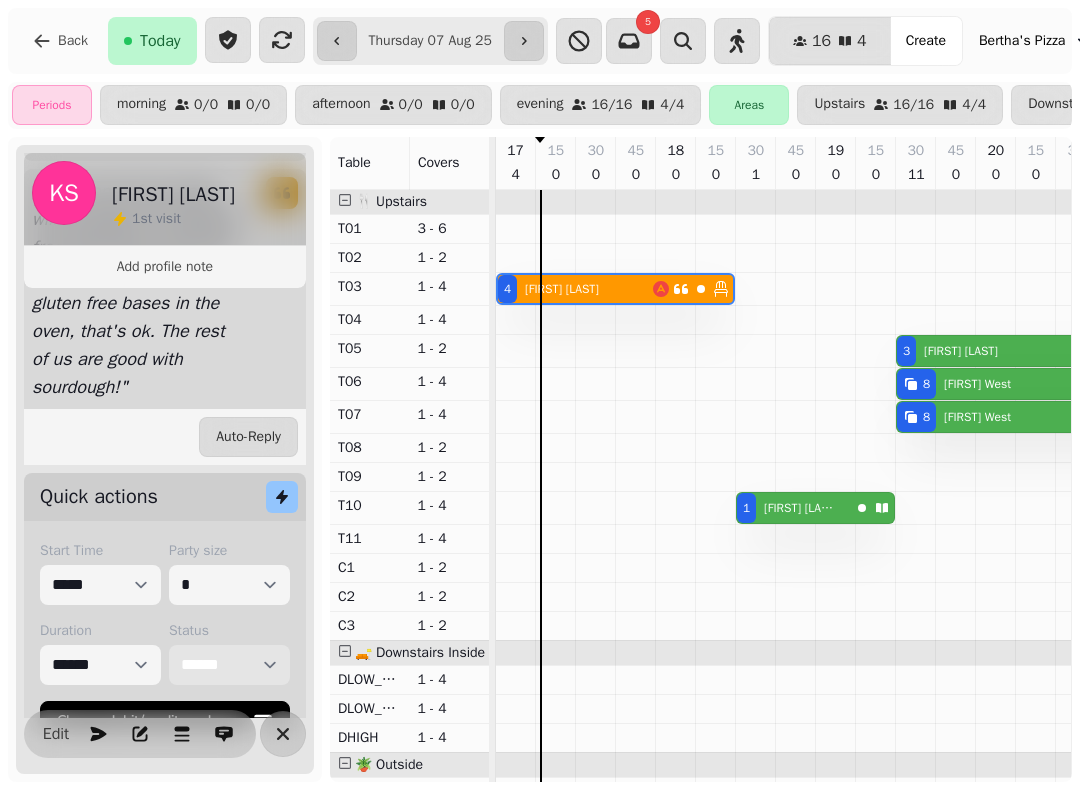 scroll, scrollTop: 2, scrollLeft: 46, axis: both 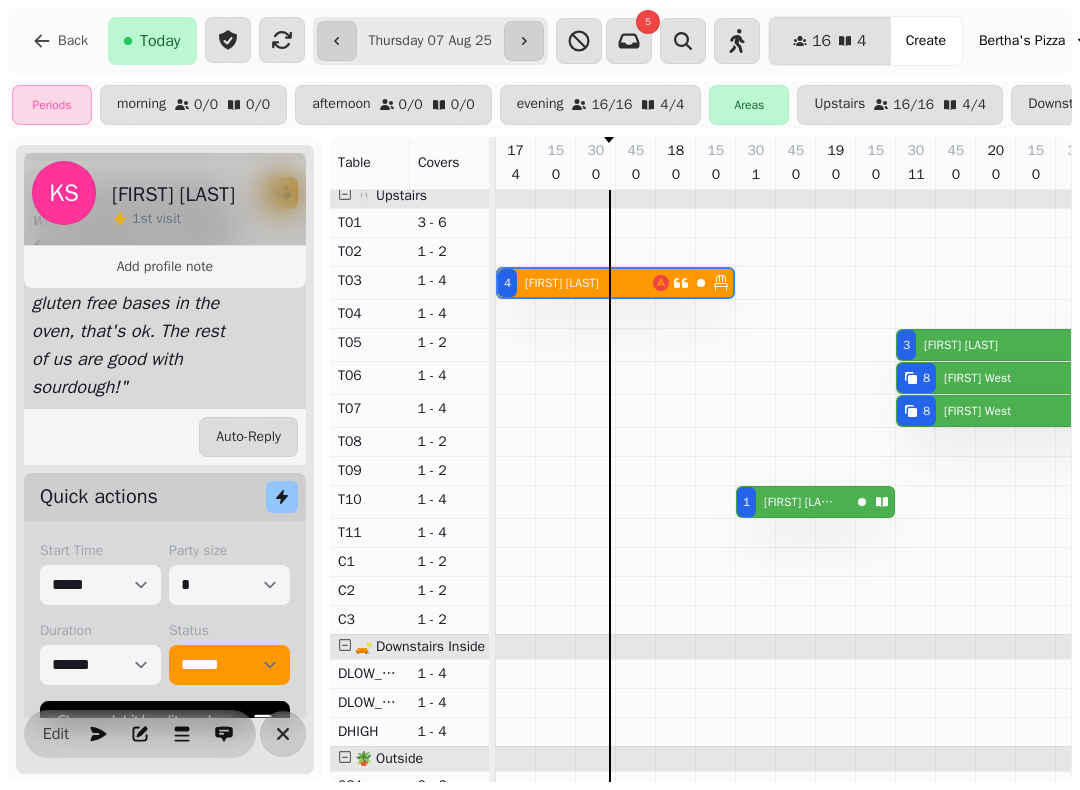 click on "[NUMBER] [FIRST] [LAST]" at bounding box center (987, 345) 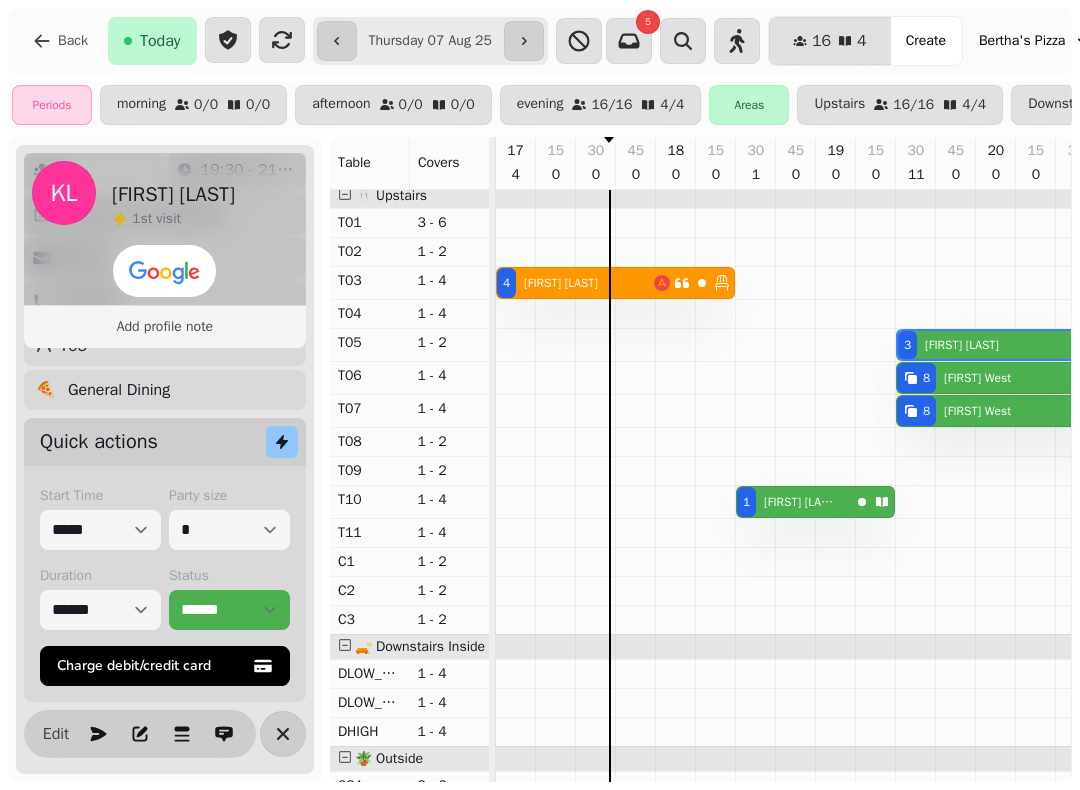 scroll, scrollTop: 205, scrollLeft: 0, axis: vertical 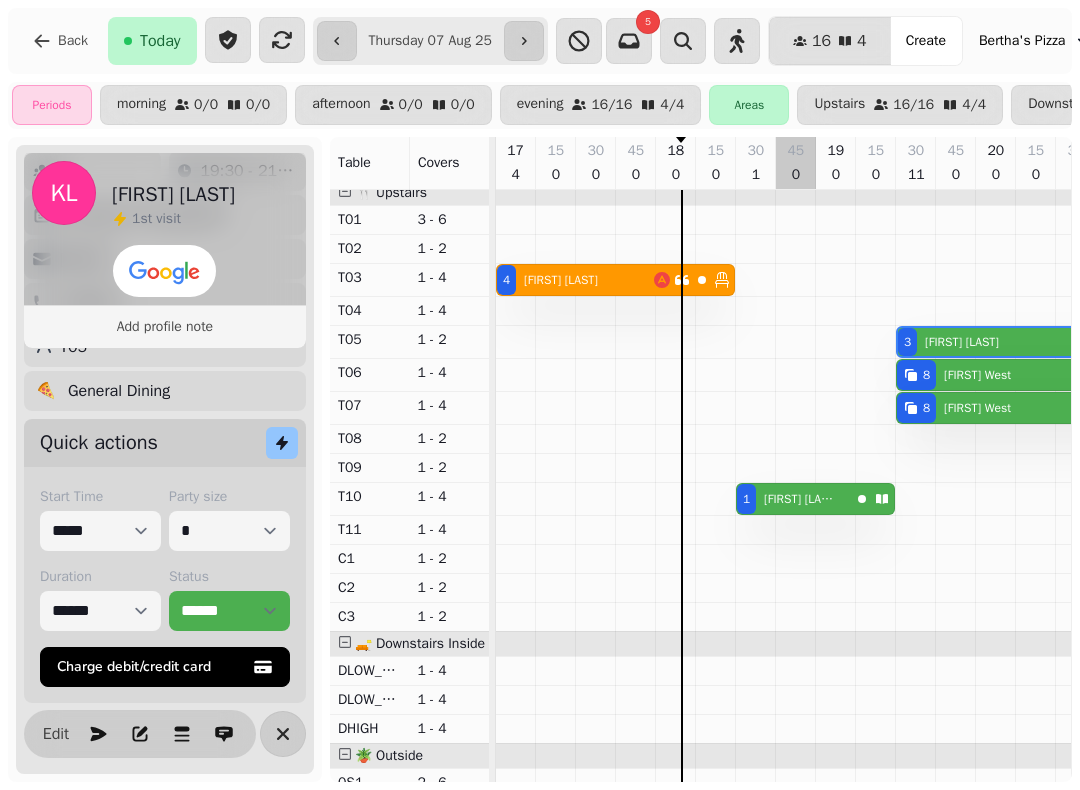 click at bounding box center [796, 619] 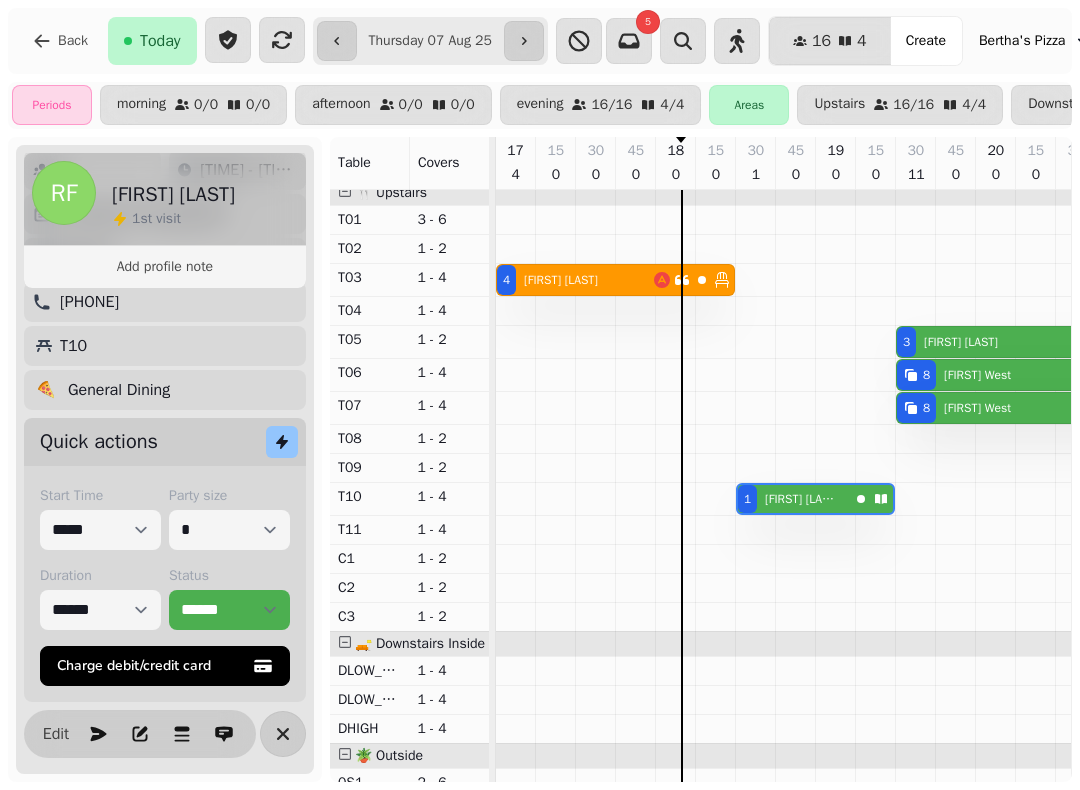 scroll, scrollTop: 145, scrollLeft: 0, axis: vertical 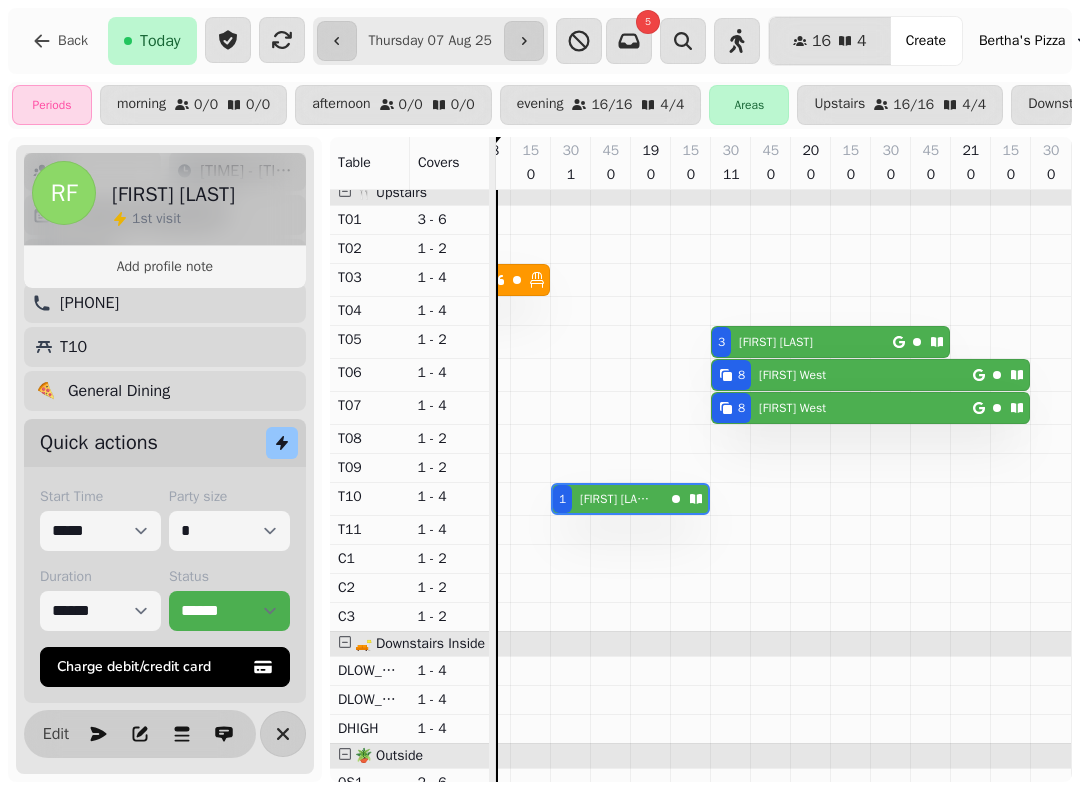 click on "[FIRST] [LAST]" at bounding box center [788, 375] 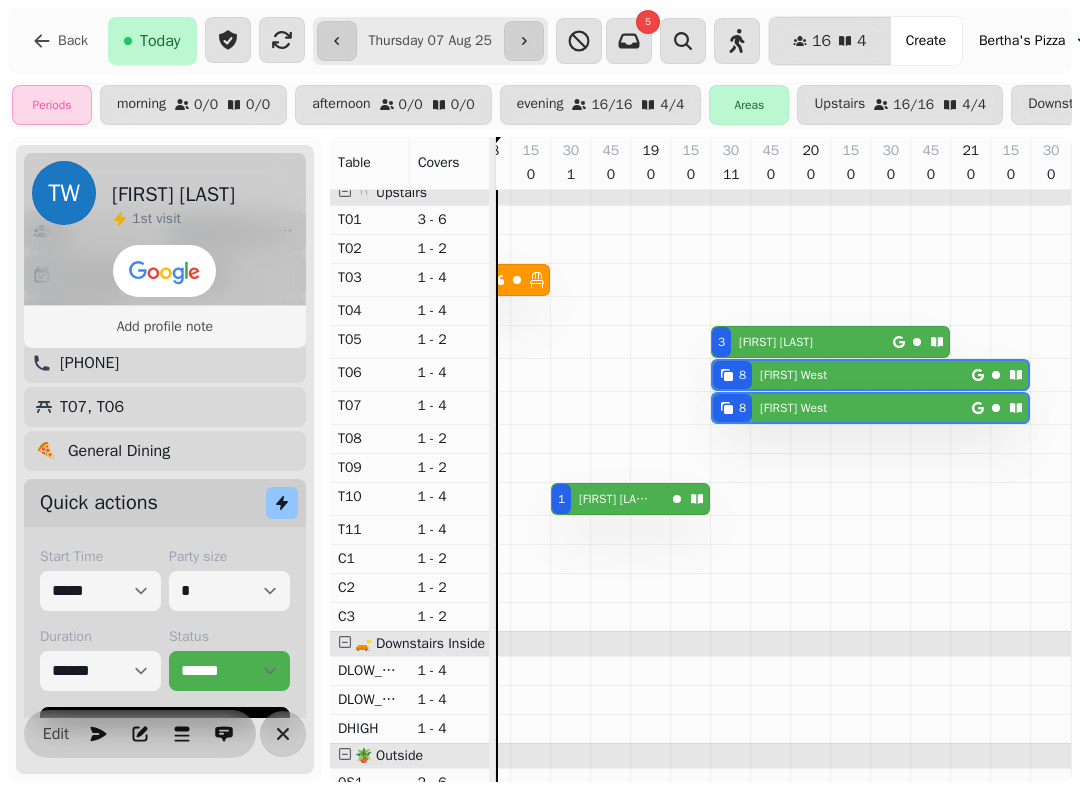 click 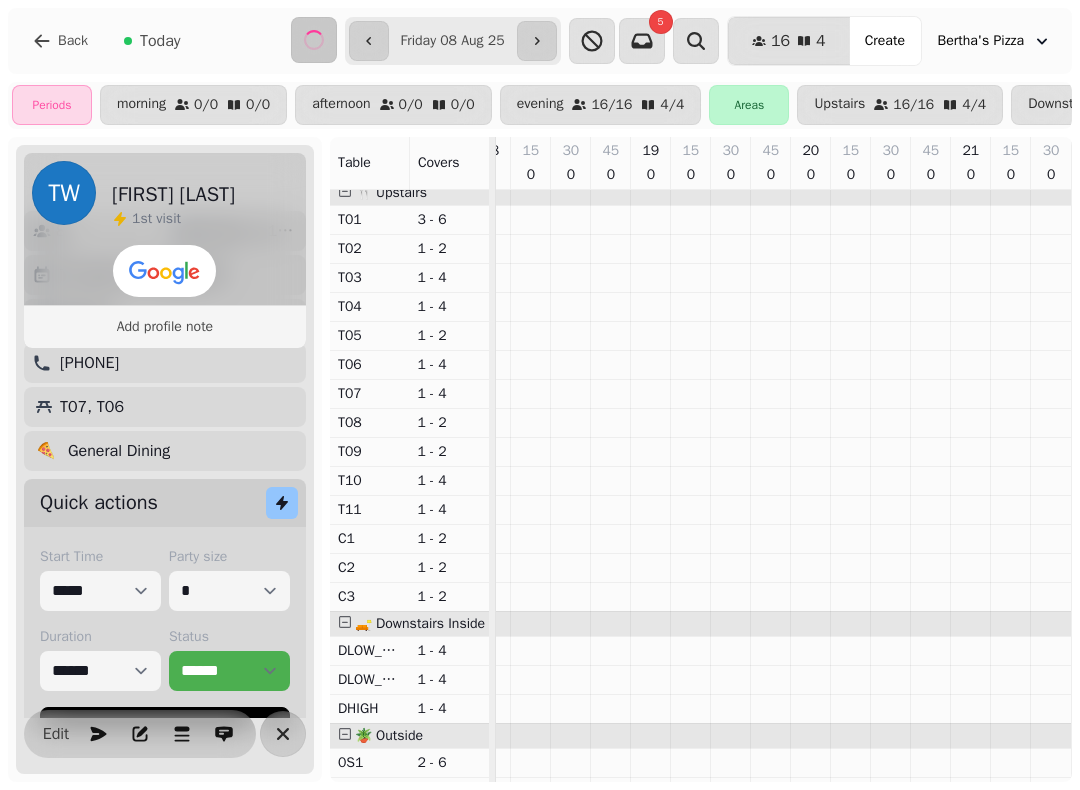 scroll, scrollTop: 0, scrollLeft: 34, axis: horizontal 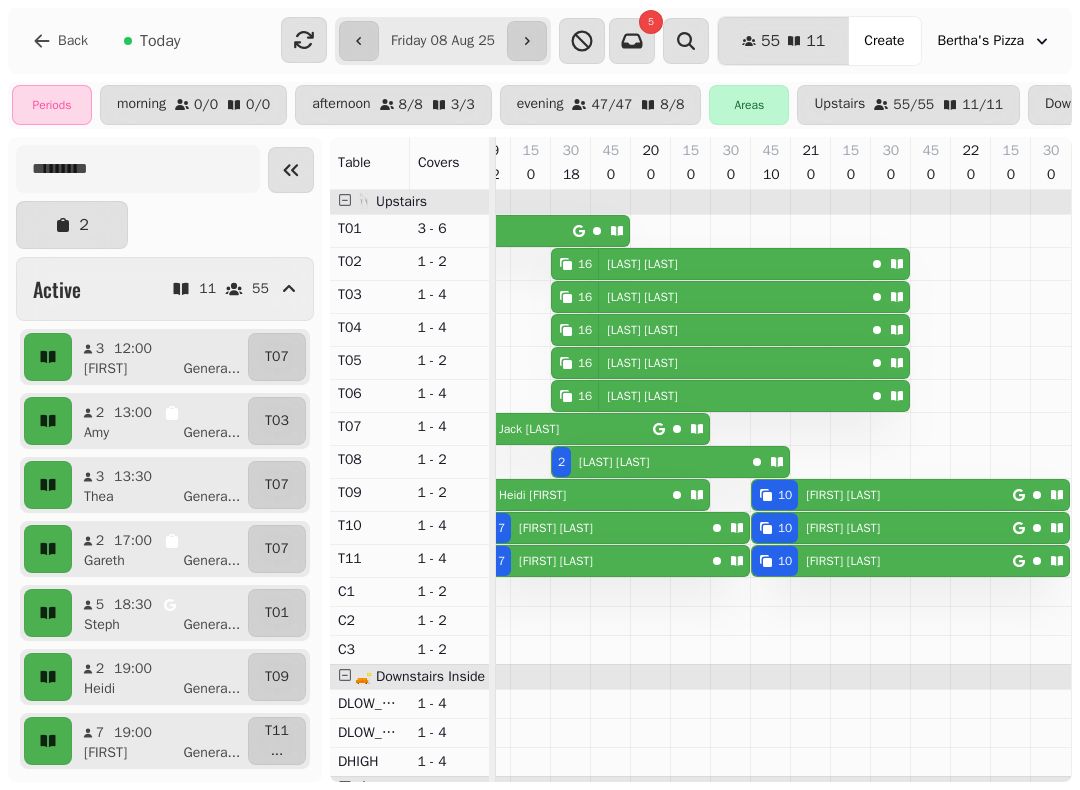 click at bounding box center [359, 41] 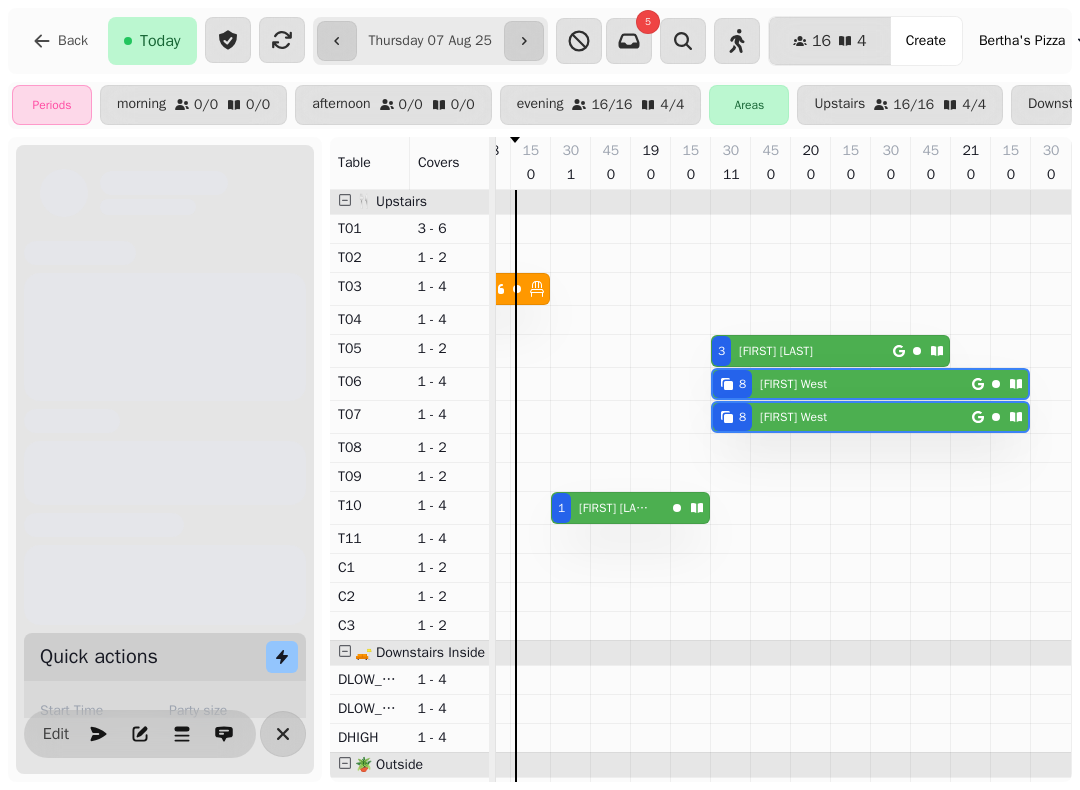 scroll, scrollTop: 0, scrollLeft: 34, axis: horizontal 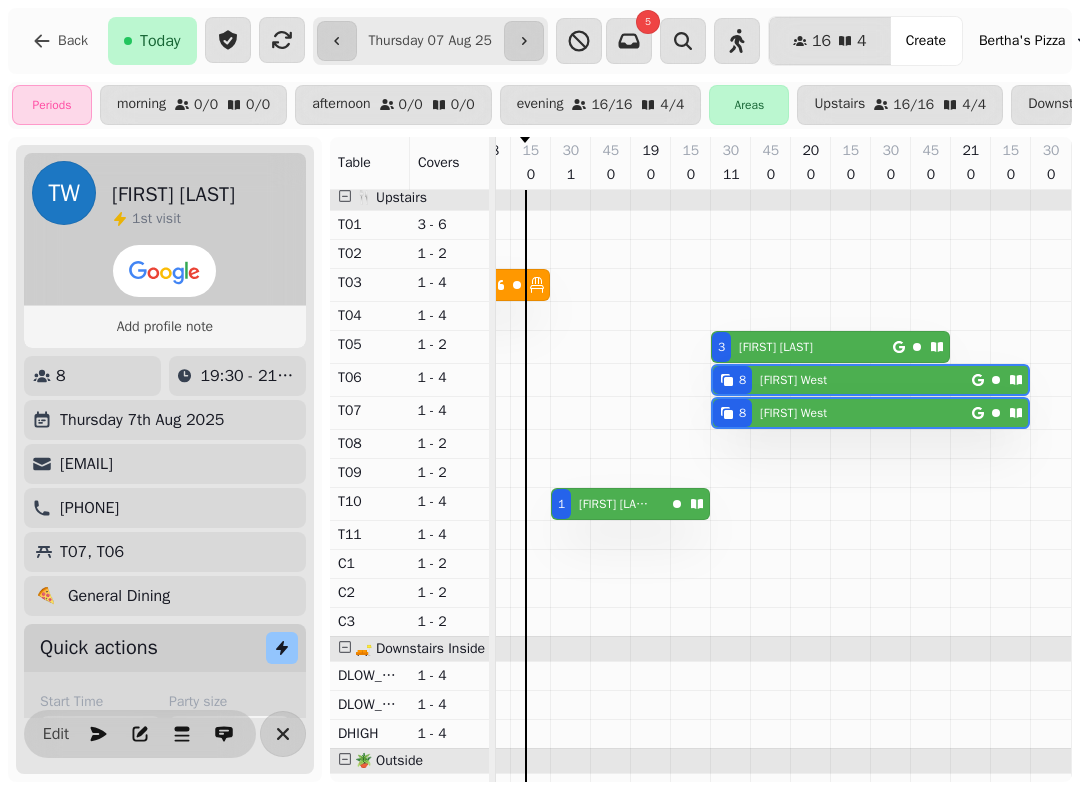 click on "[NUMBER] [FIRST] [LAST]" at bounding box center [870, 380] 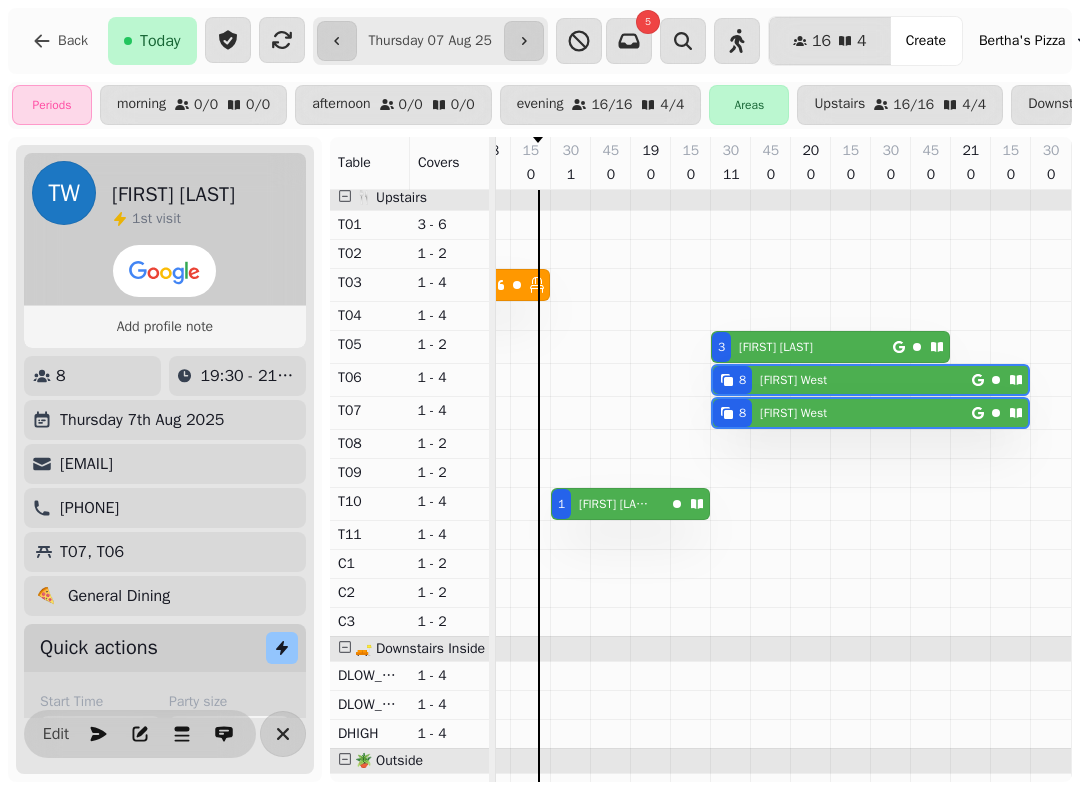 click on "[FIRST] [LAST]" at bounding box center [614, 504] 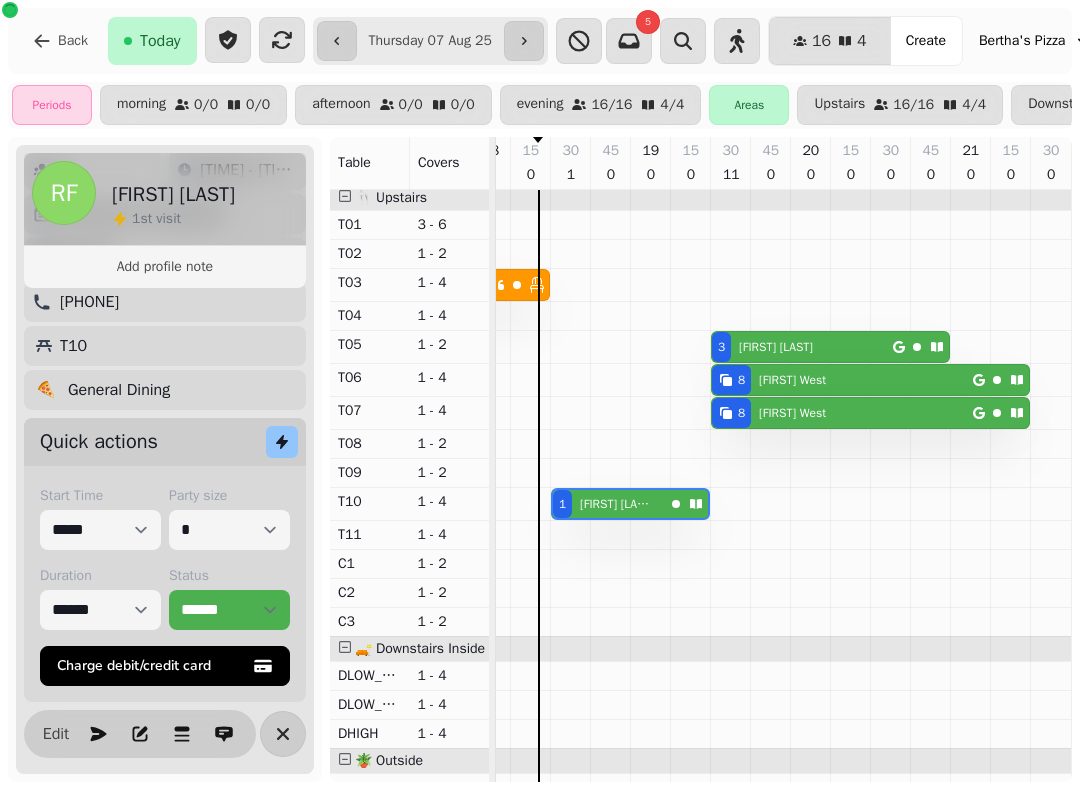 scroll, scrollTop: 145, scrollLeft: 0, axis: vertical 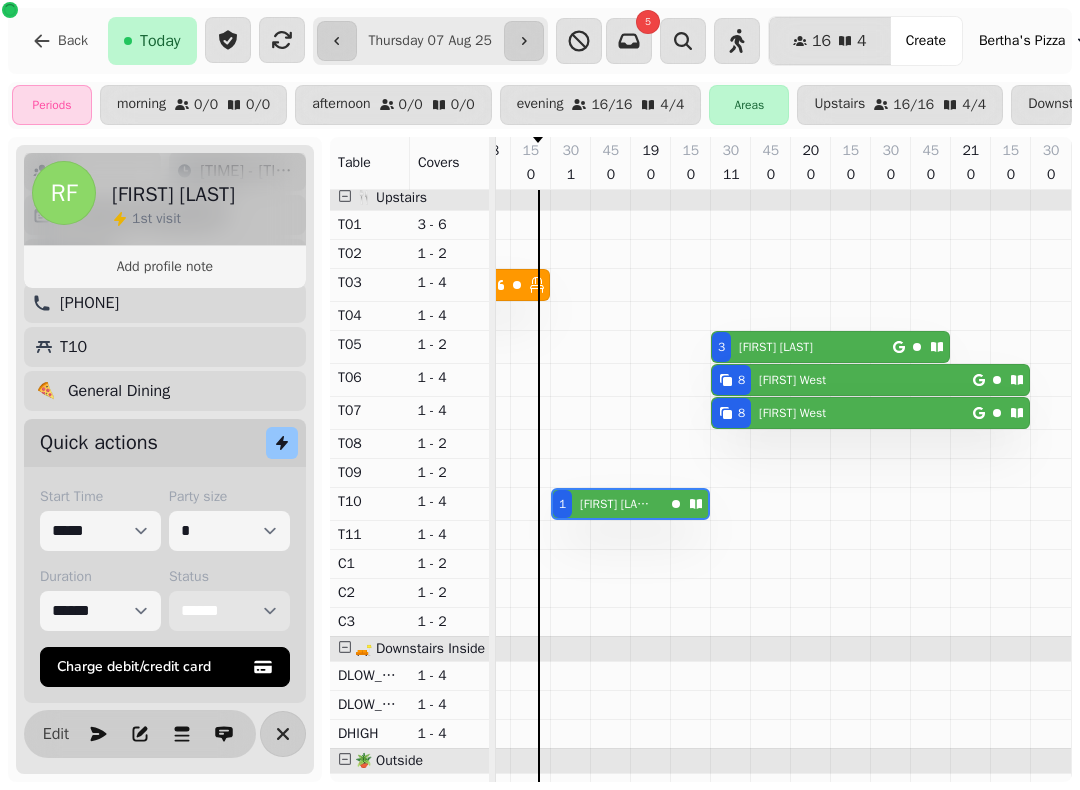 click on "**********" at bounding box center [229, 611] 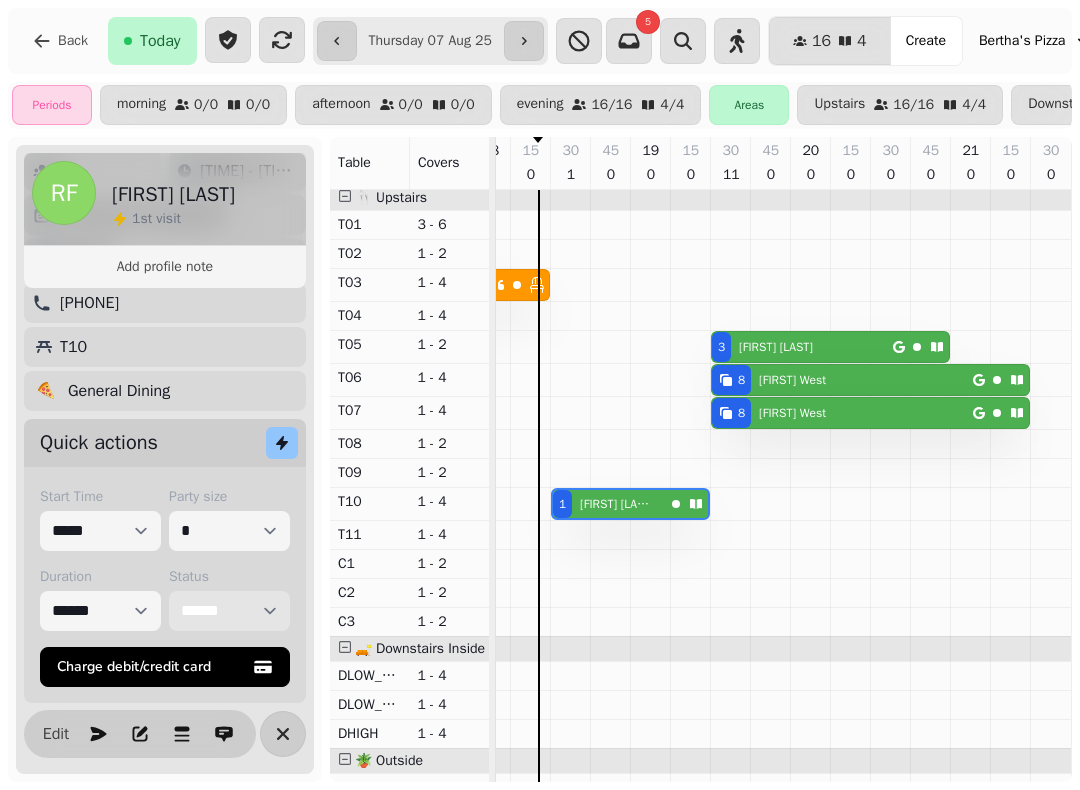 select on "******" 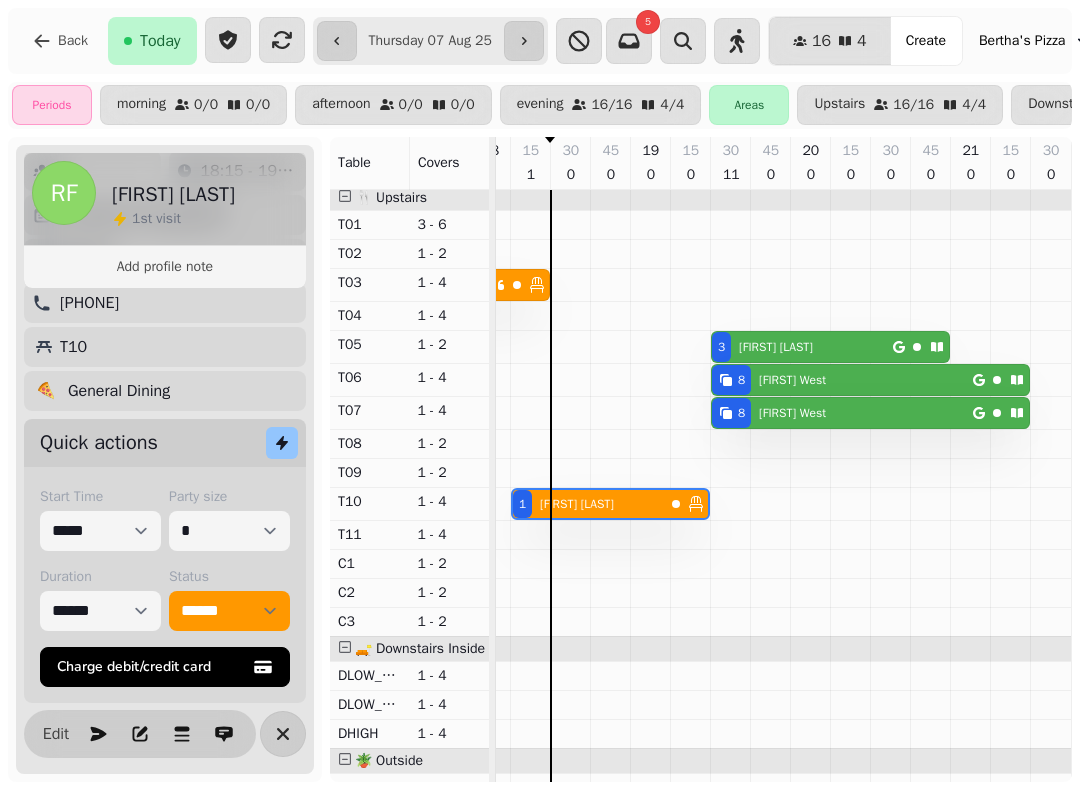 click at bounding box center [524, 41] 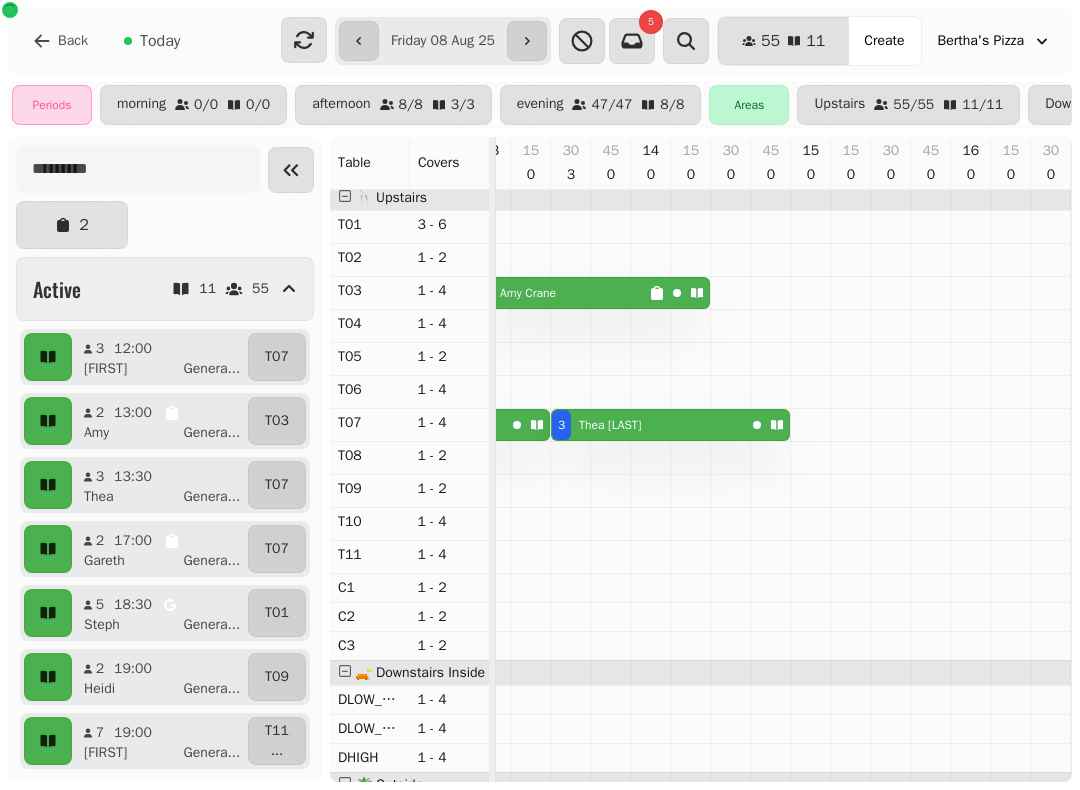 scroll, scrollTop: 0, scrollLeft: 834, axis: horizontal 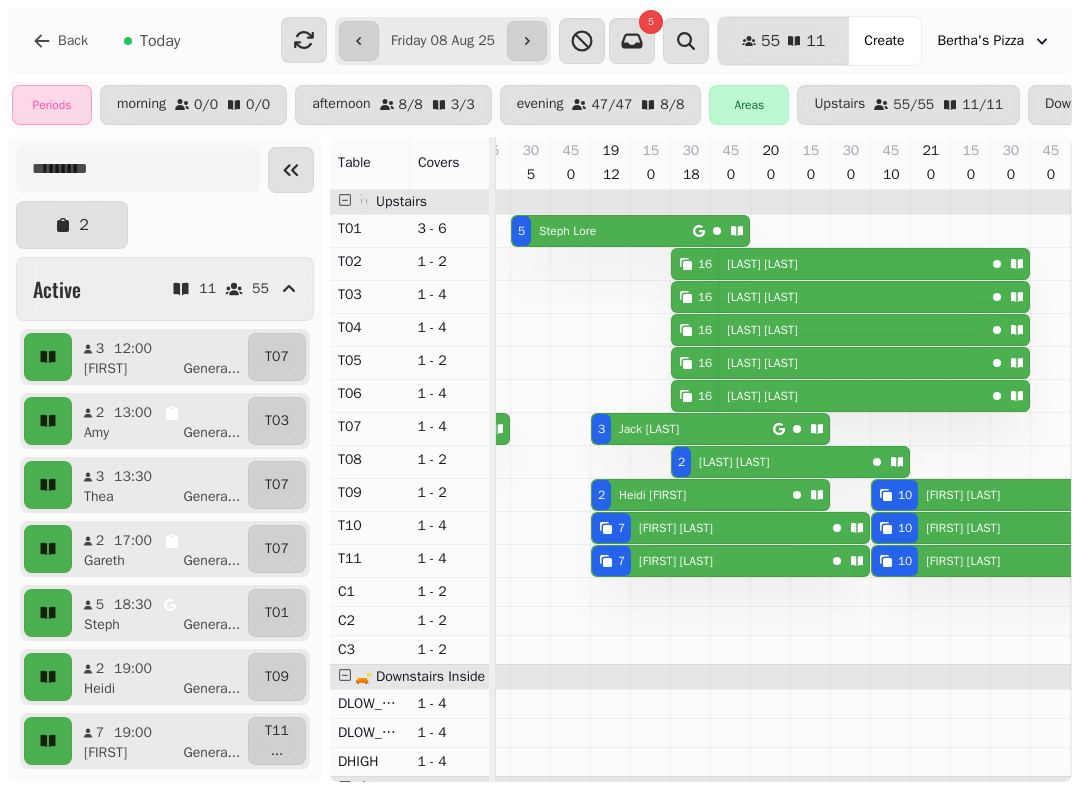 click 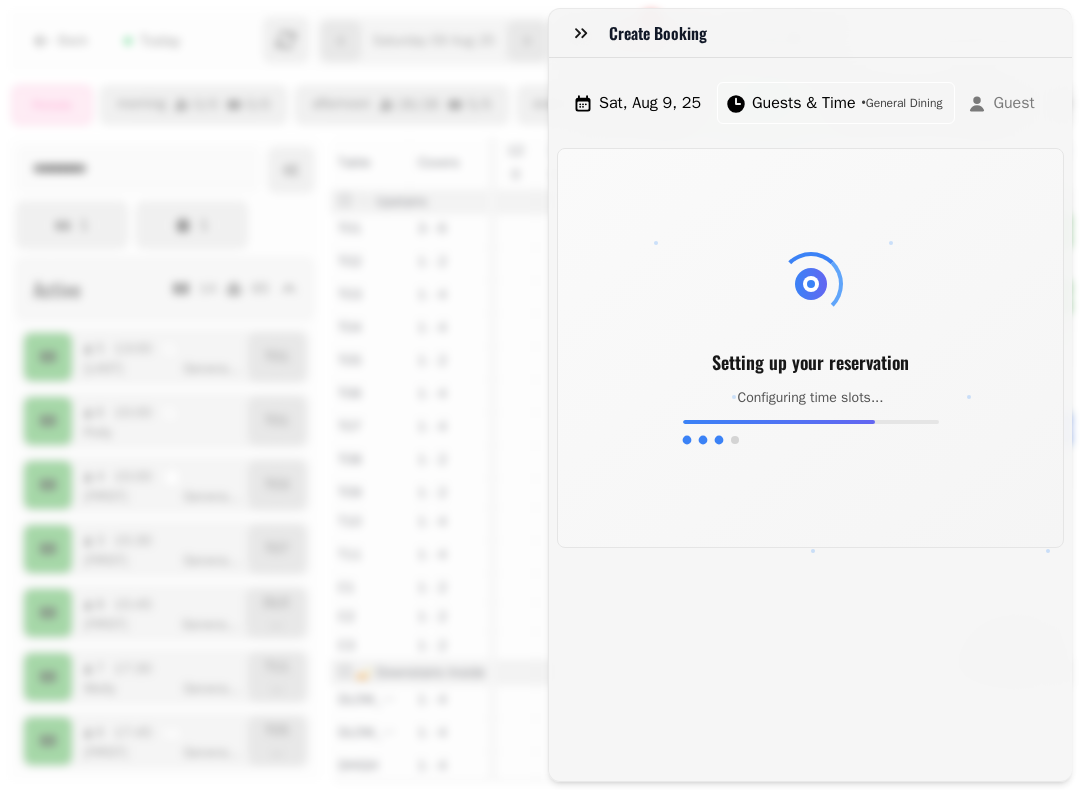 click 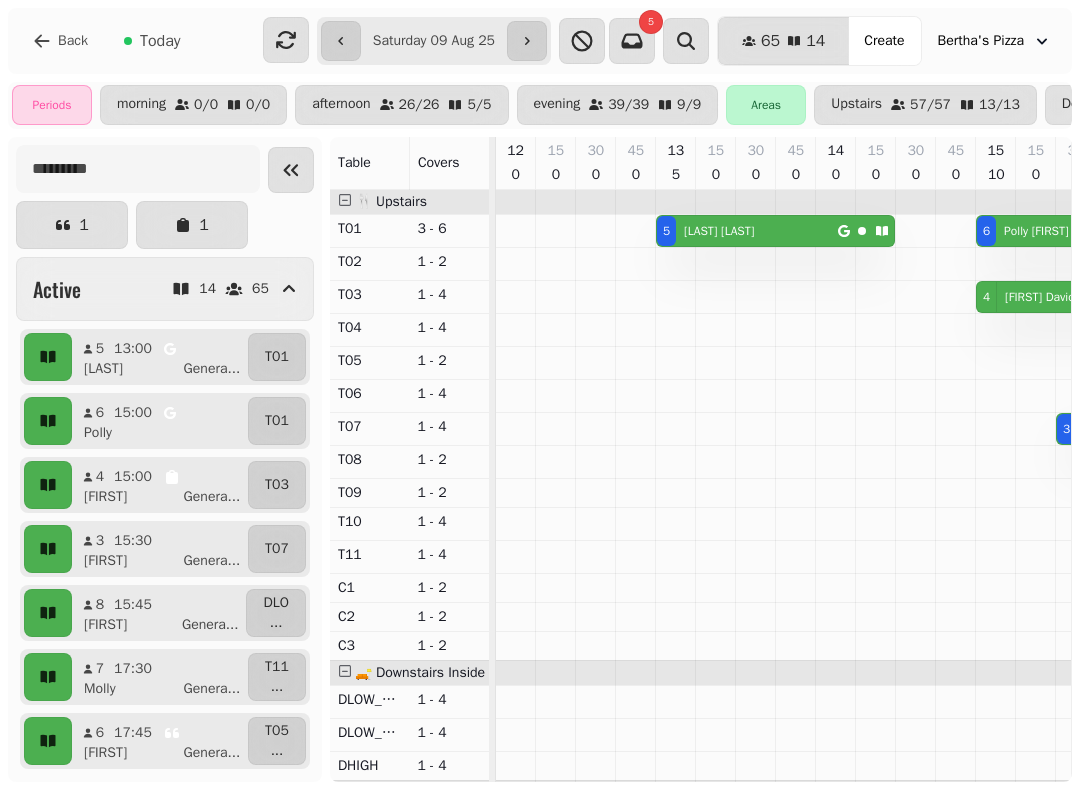 click on "**********" at bounding box center (434, 41) 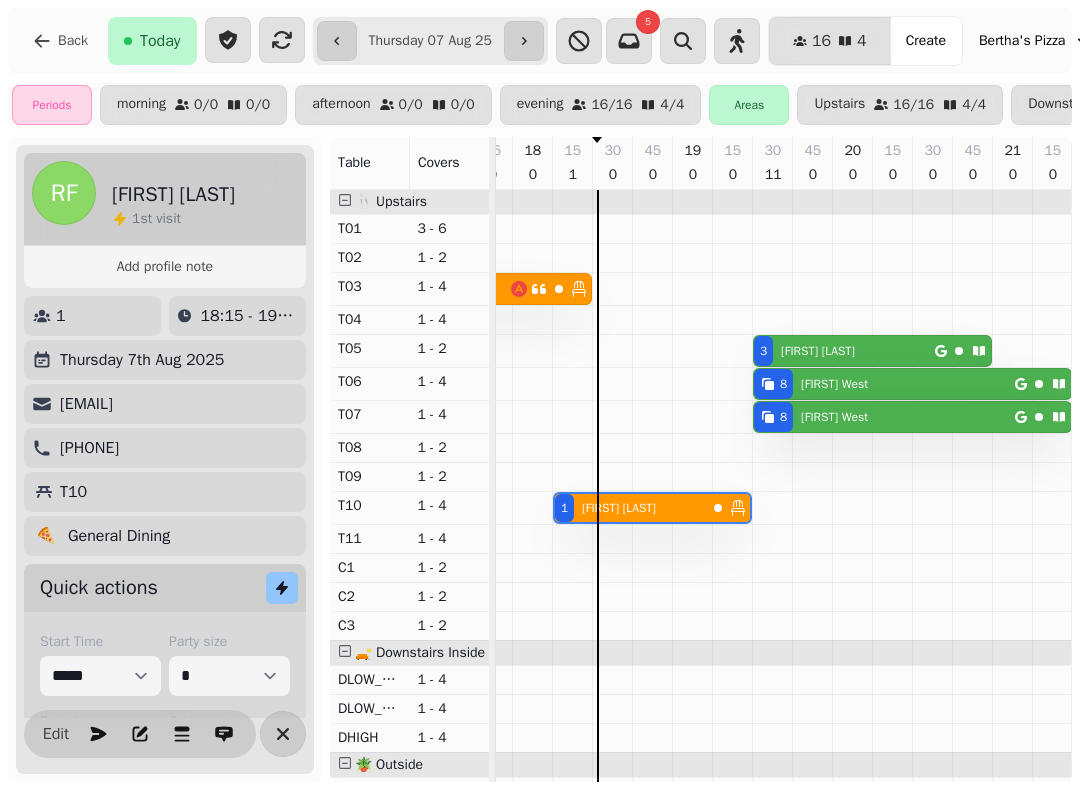 click on "[NUMBER] [FIRST] [LAST]" at bounding box center (884, 384) 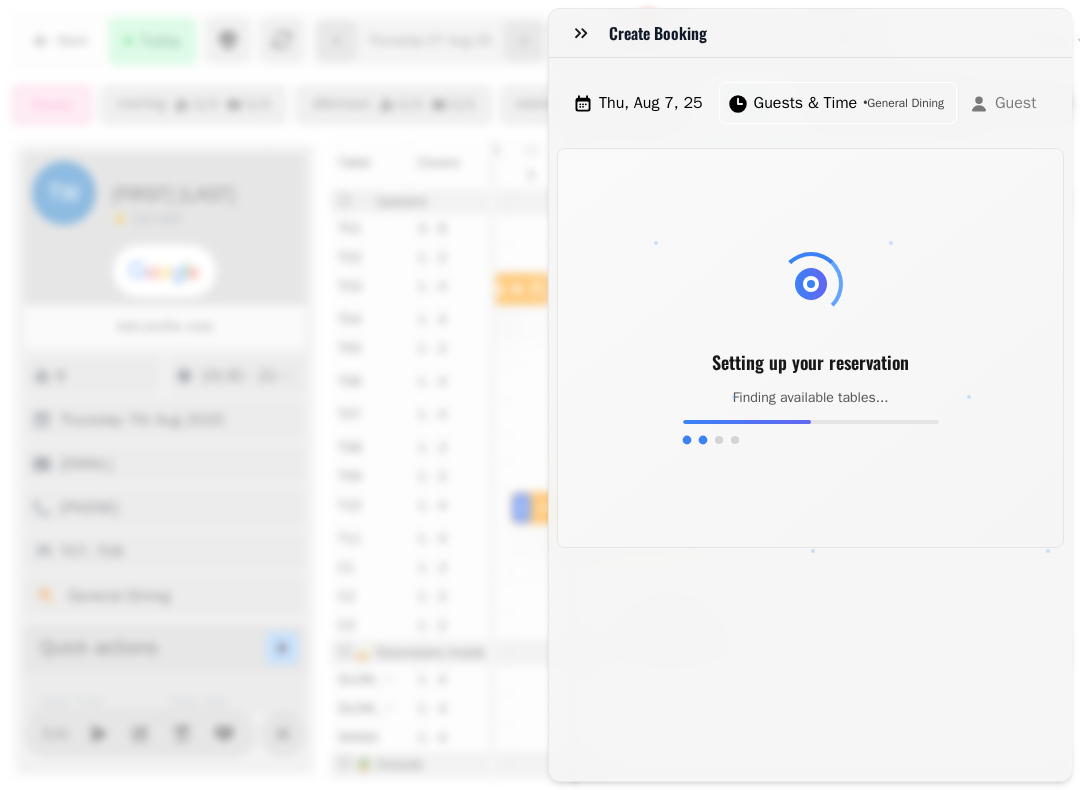 click 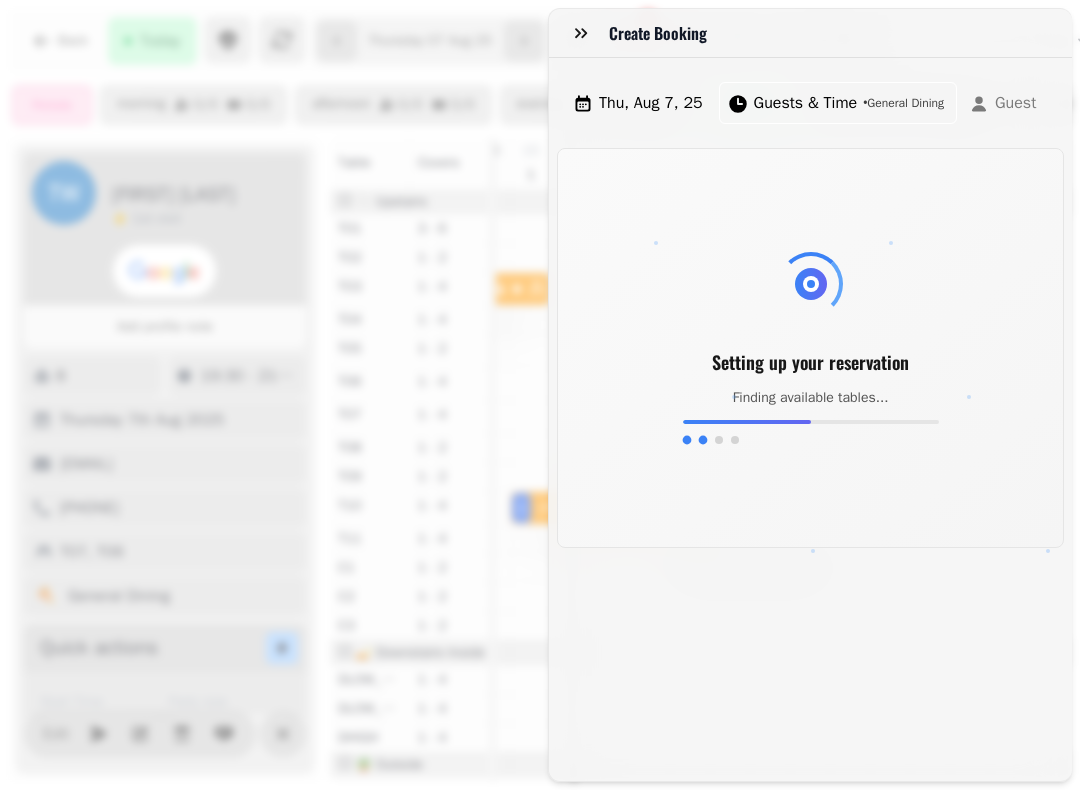 click at bounding box center [581, 33] 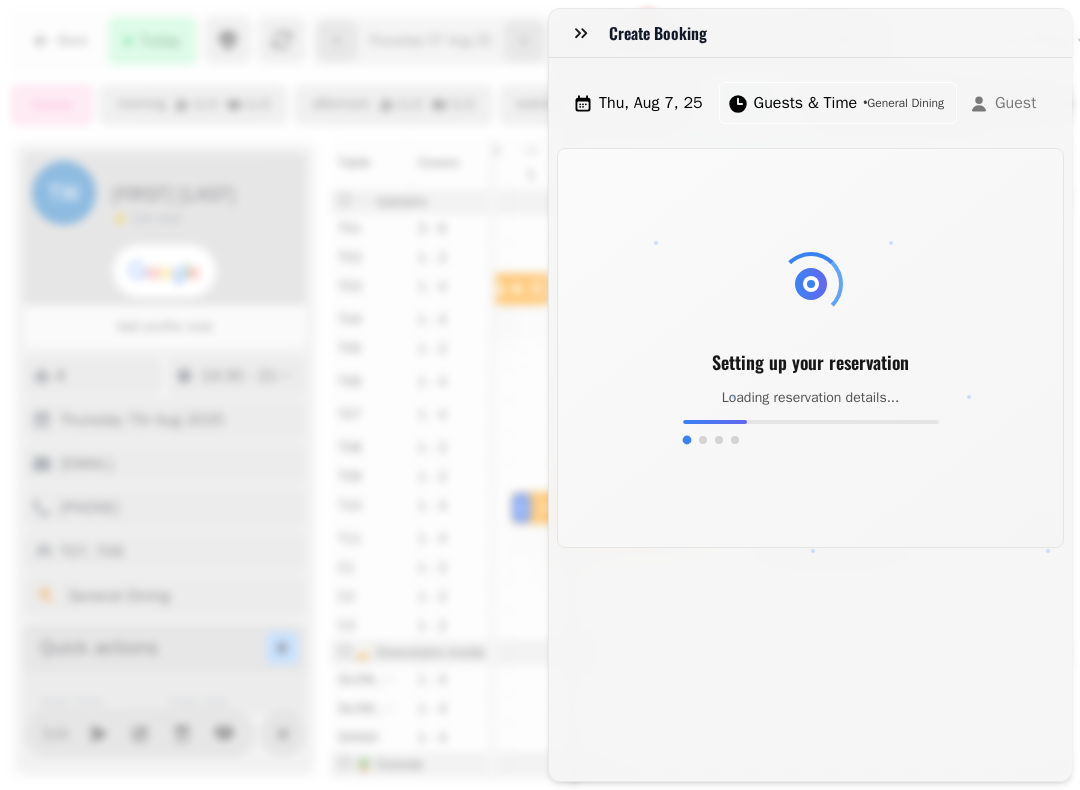 scroll, scrollTop: 58, scrollLeft: 77, axis: both 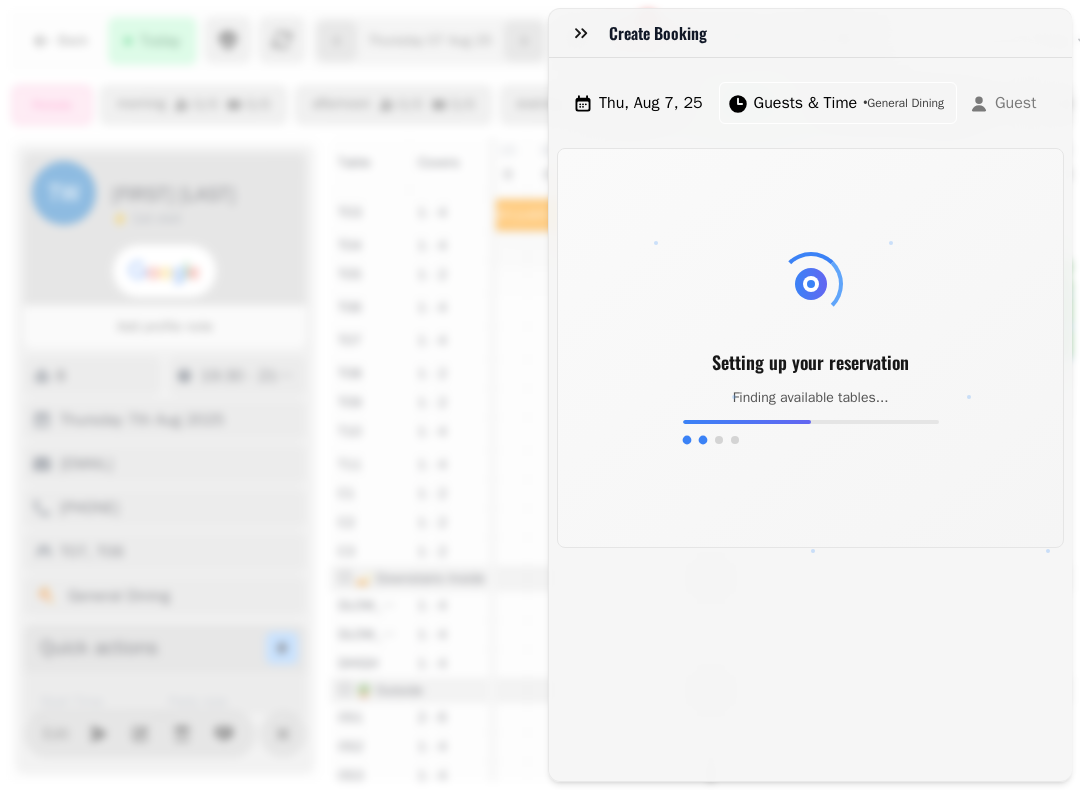 click 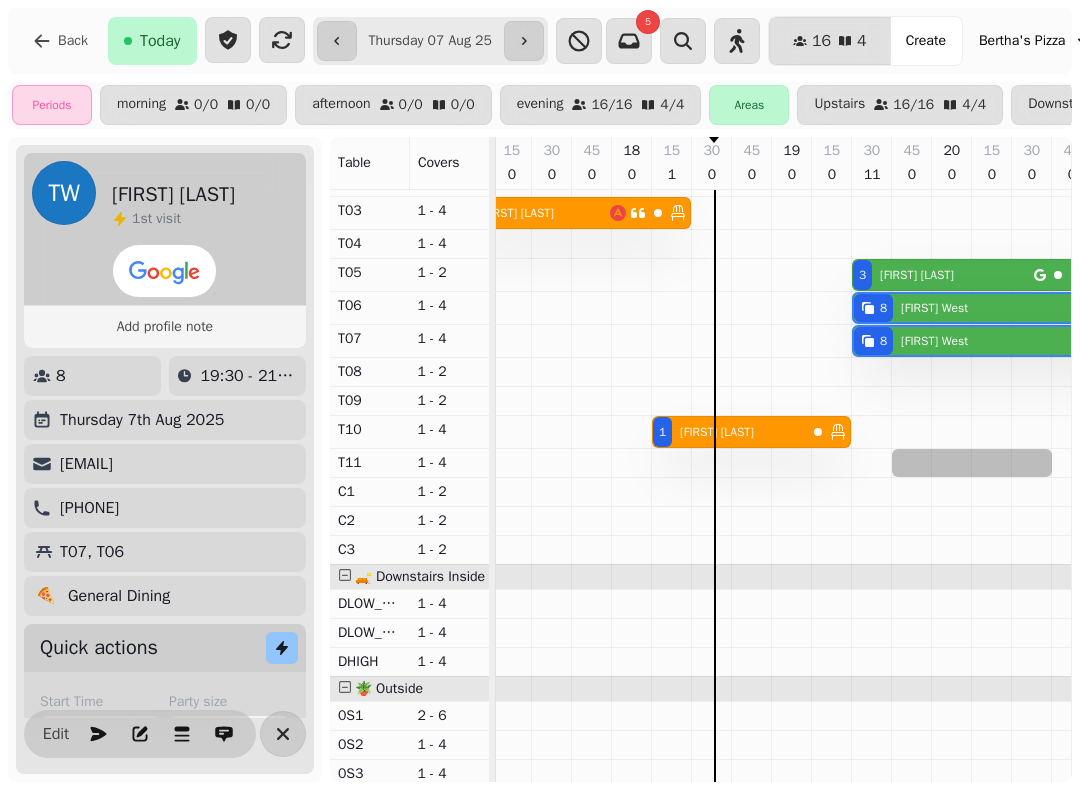 scroll, scrollTop: 51, scrollLeft: 154, axis: both 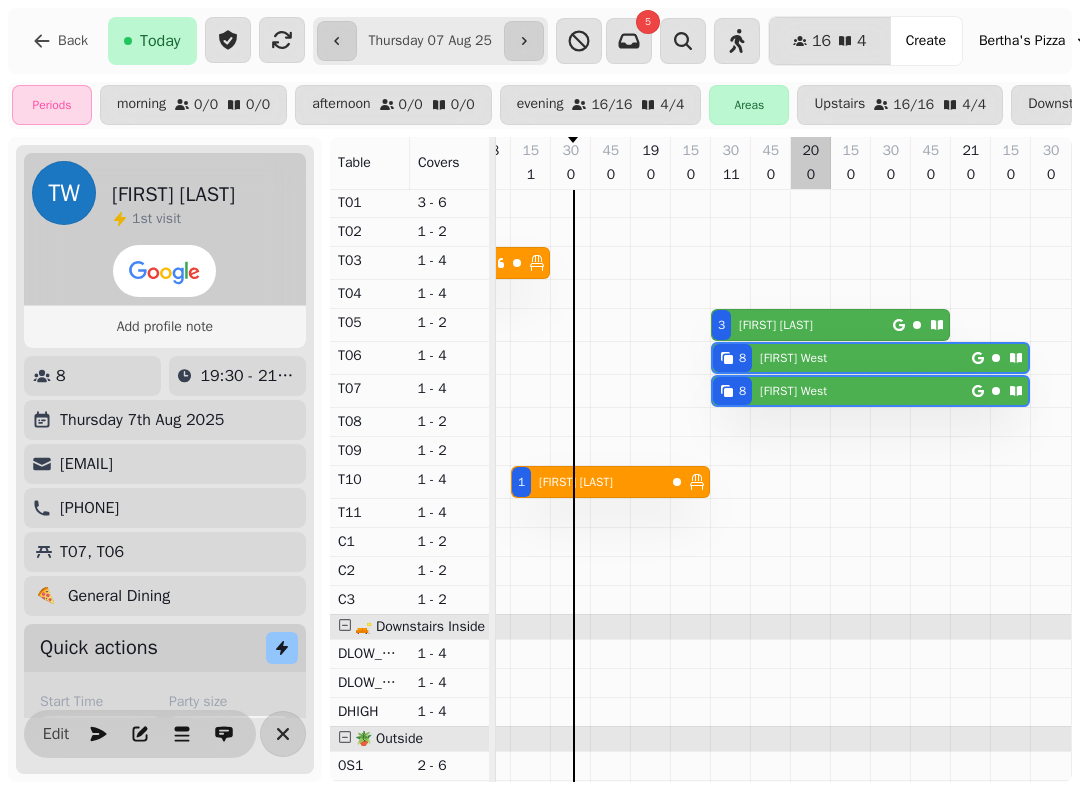 click at bounding box center [811, 602] 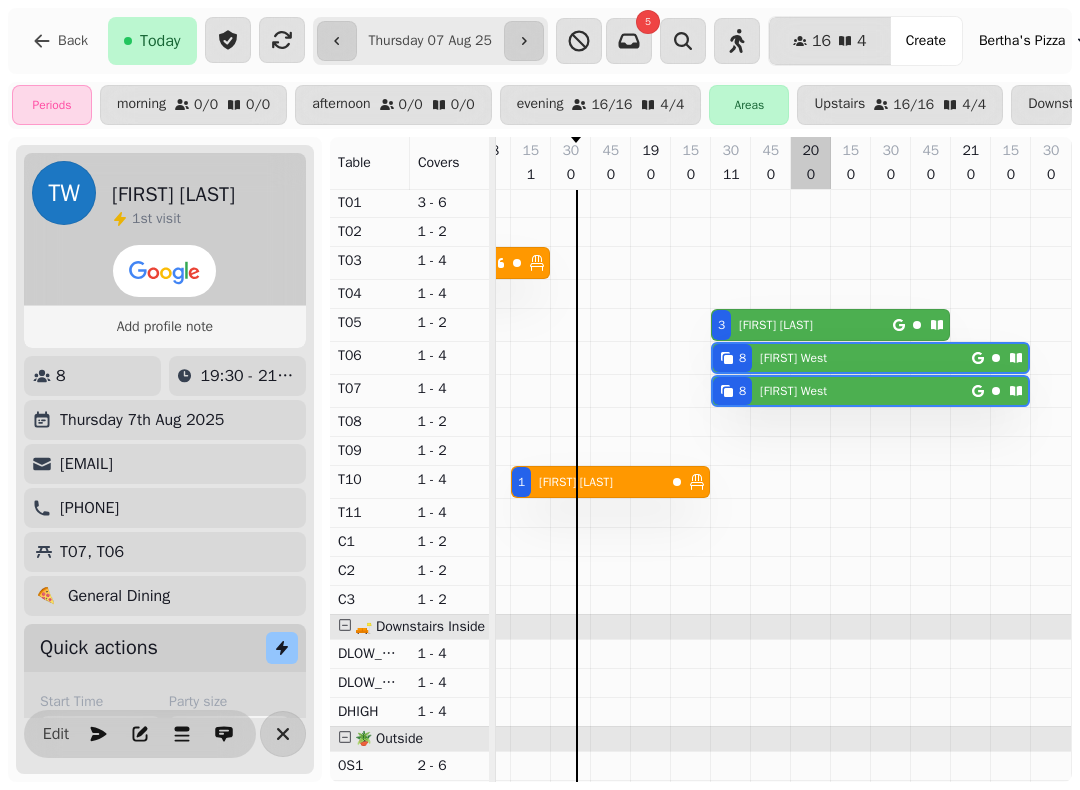 click at bounding box center [811, 602] 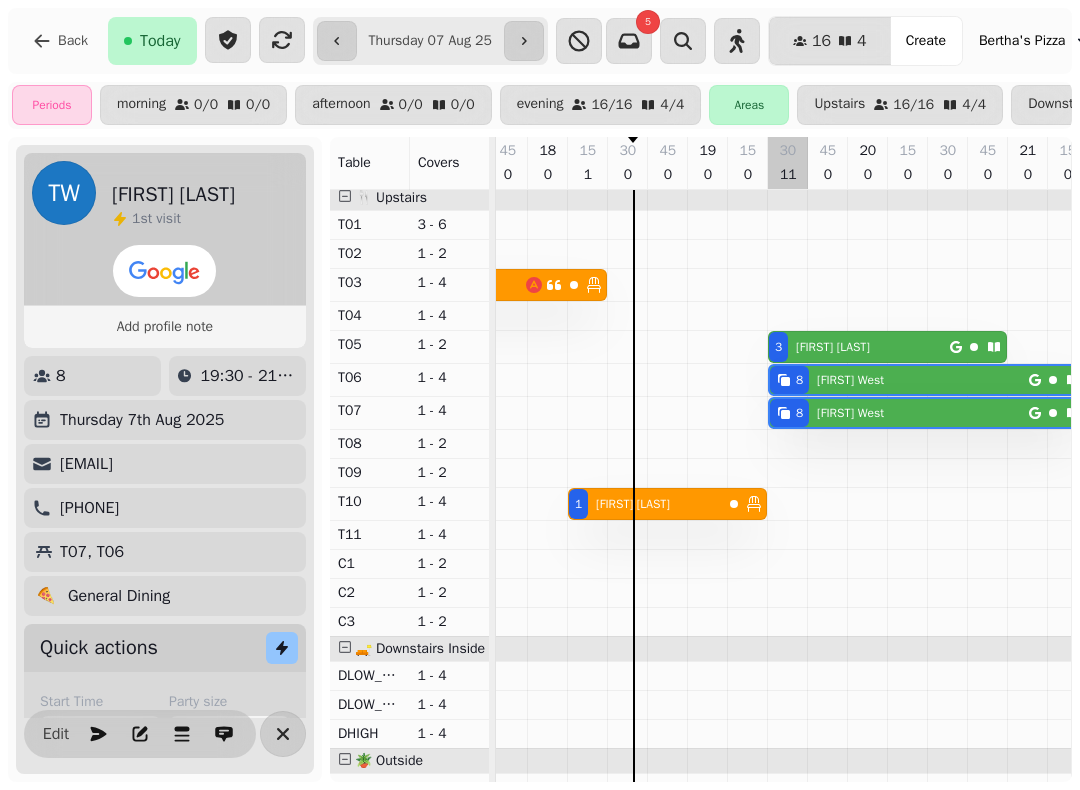 click at bounding box center (283, 734) 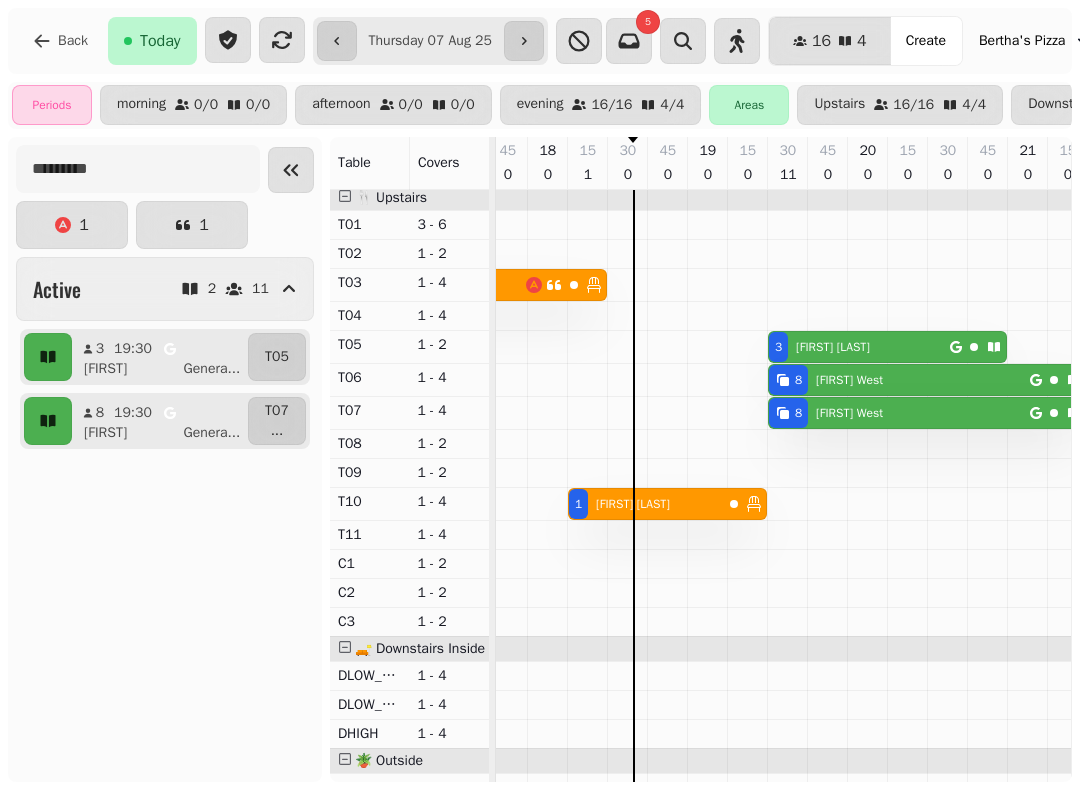 click 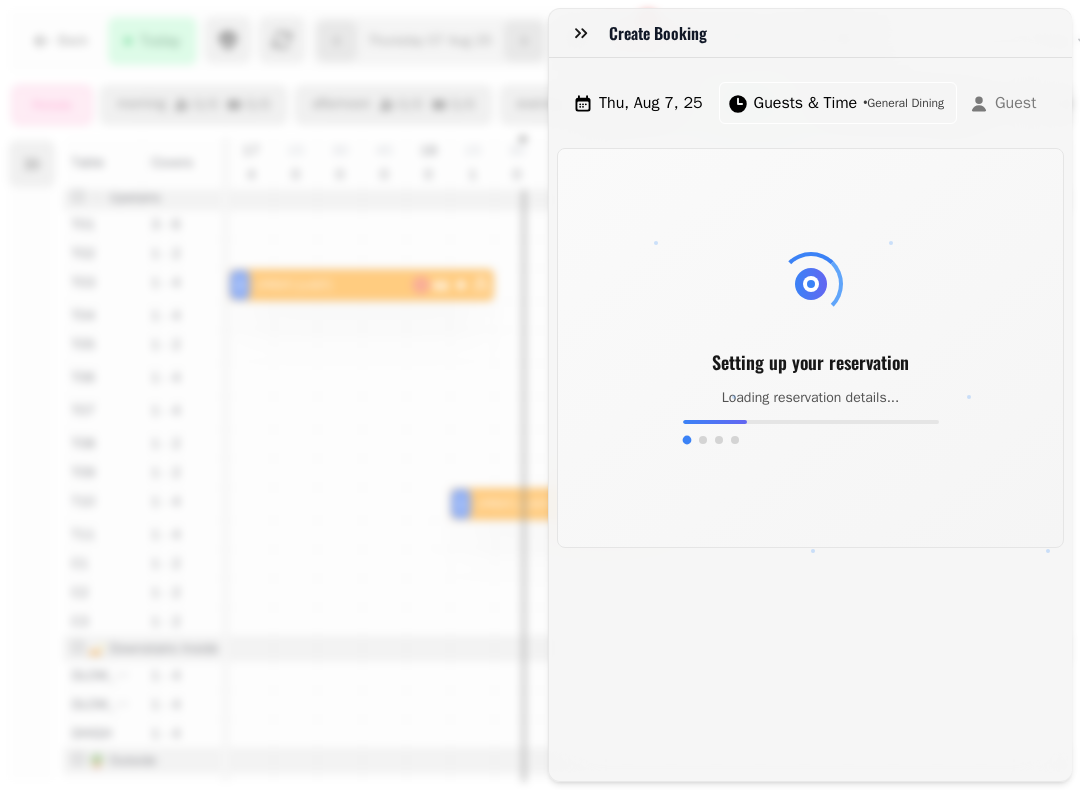click on "Setting up your reservation Loading reservation details..." at bounding box center (810, 348) 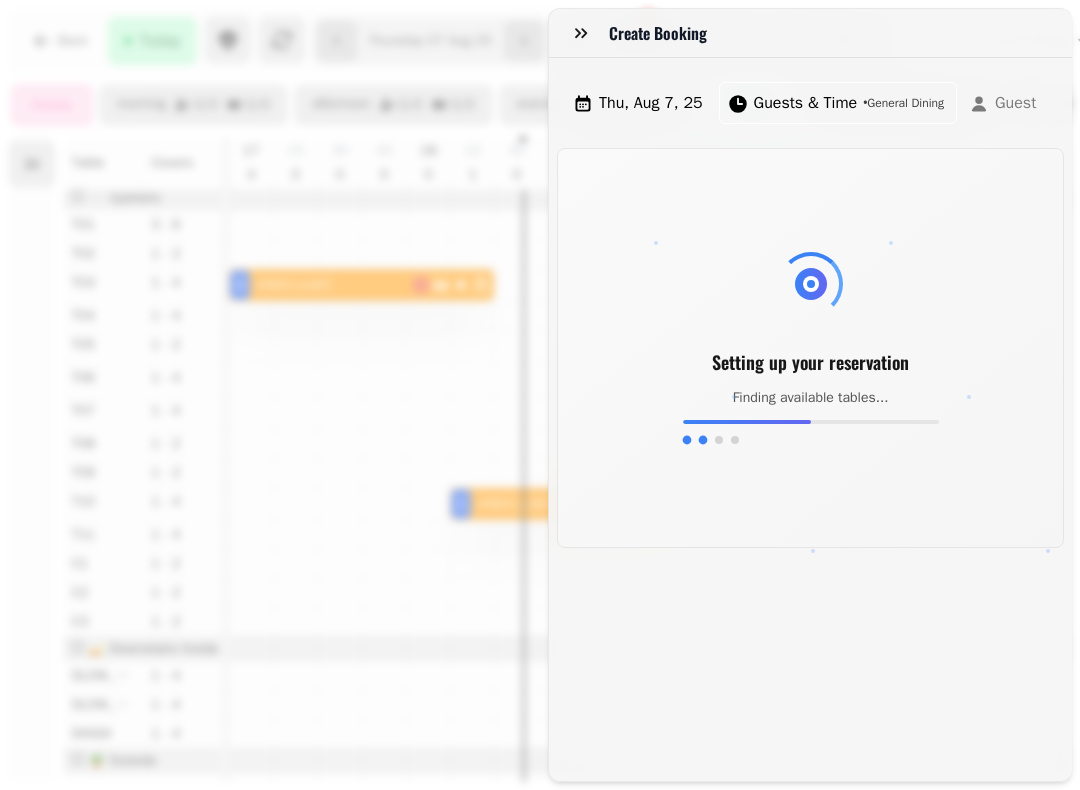 click at bounding box center [581, 33] 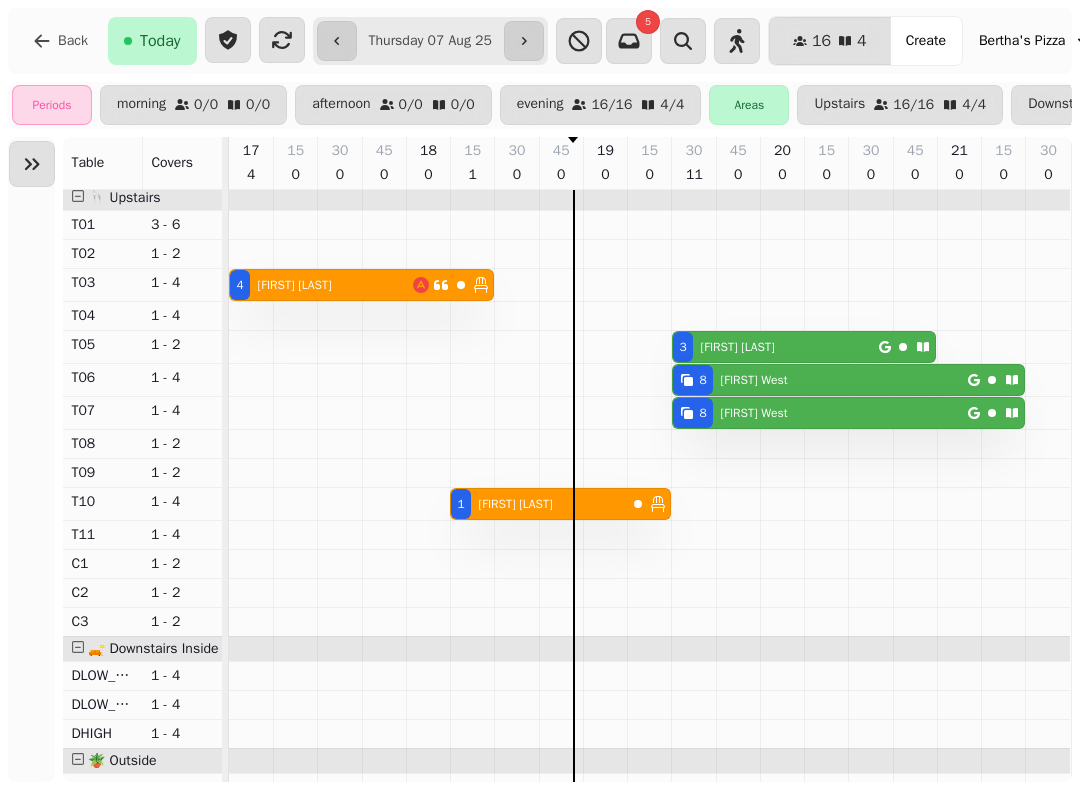 click on "**********" at bounding box center (430, 41) 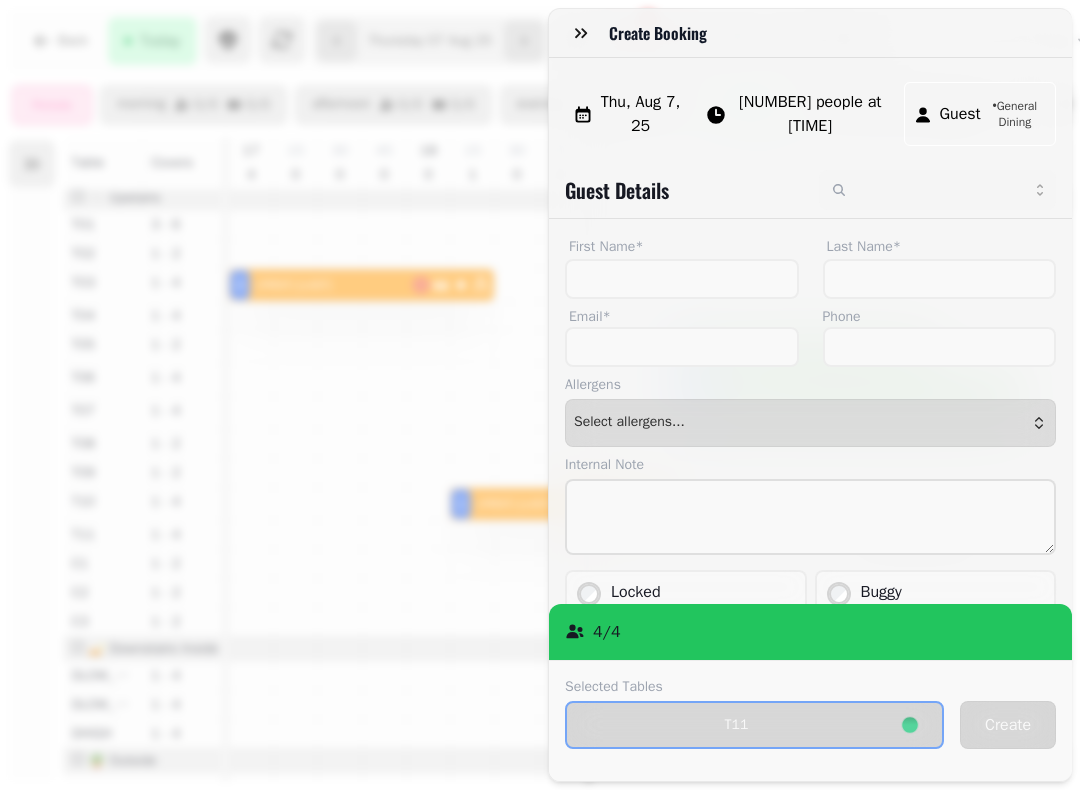 click 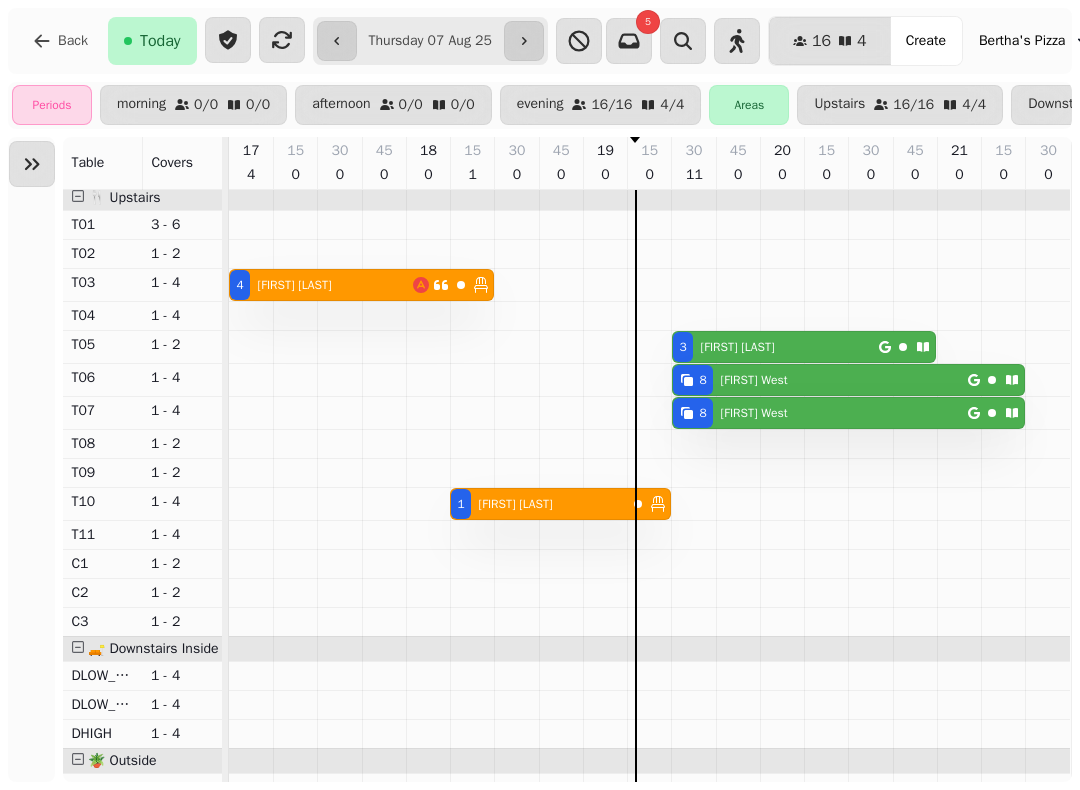 click on "[FIRST] [LAST]" at bounding box center (738, 347) 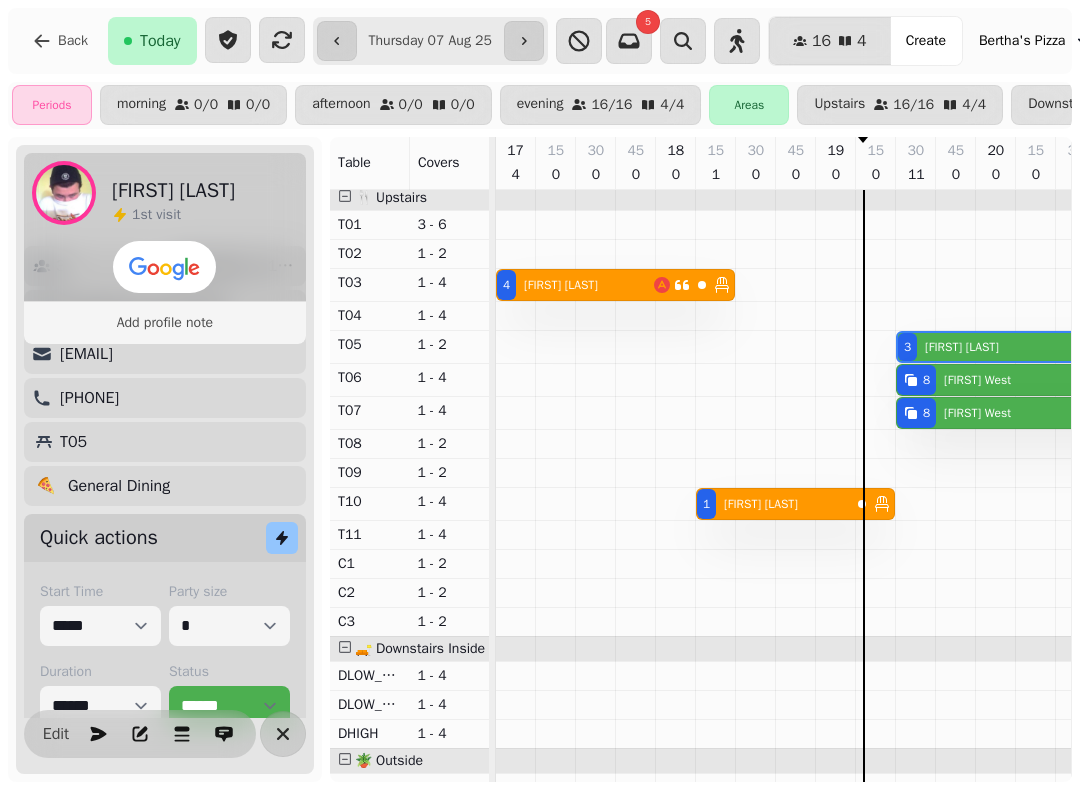 scroll, scrollTop: 135, scrollLeft: 0, axis: vertical 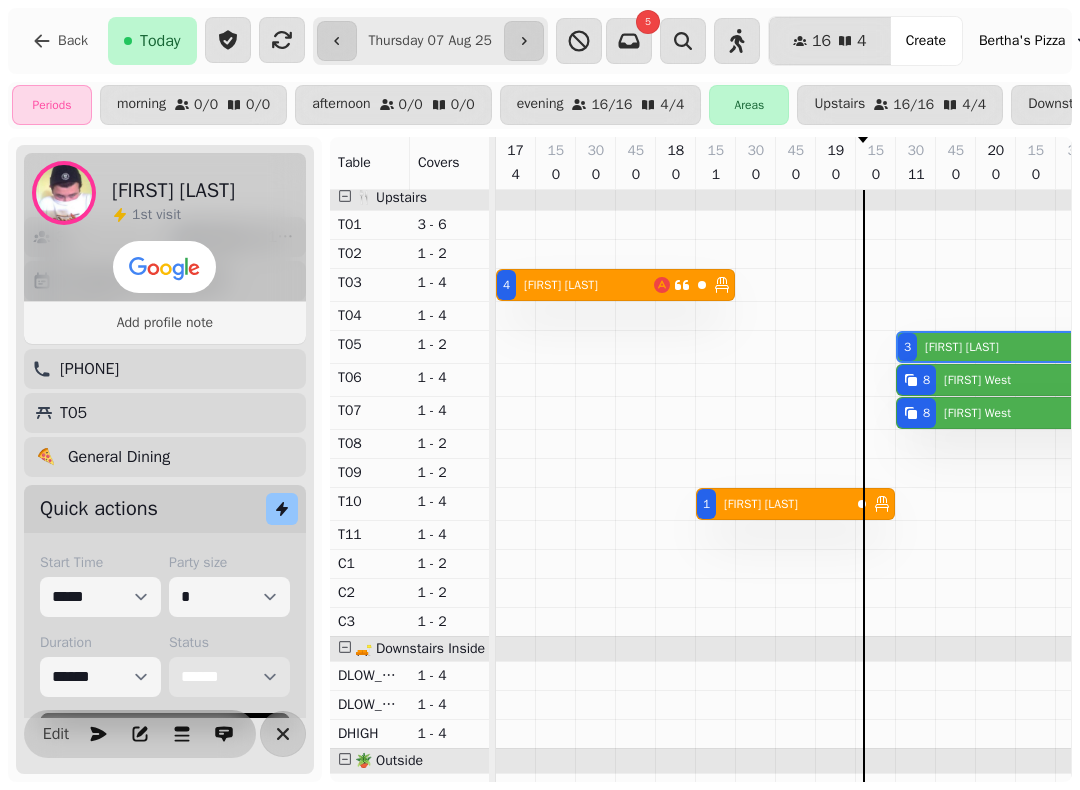 click on "**********" at bounding box center (229, 677) 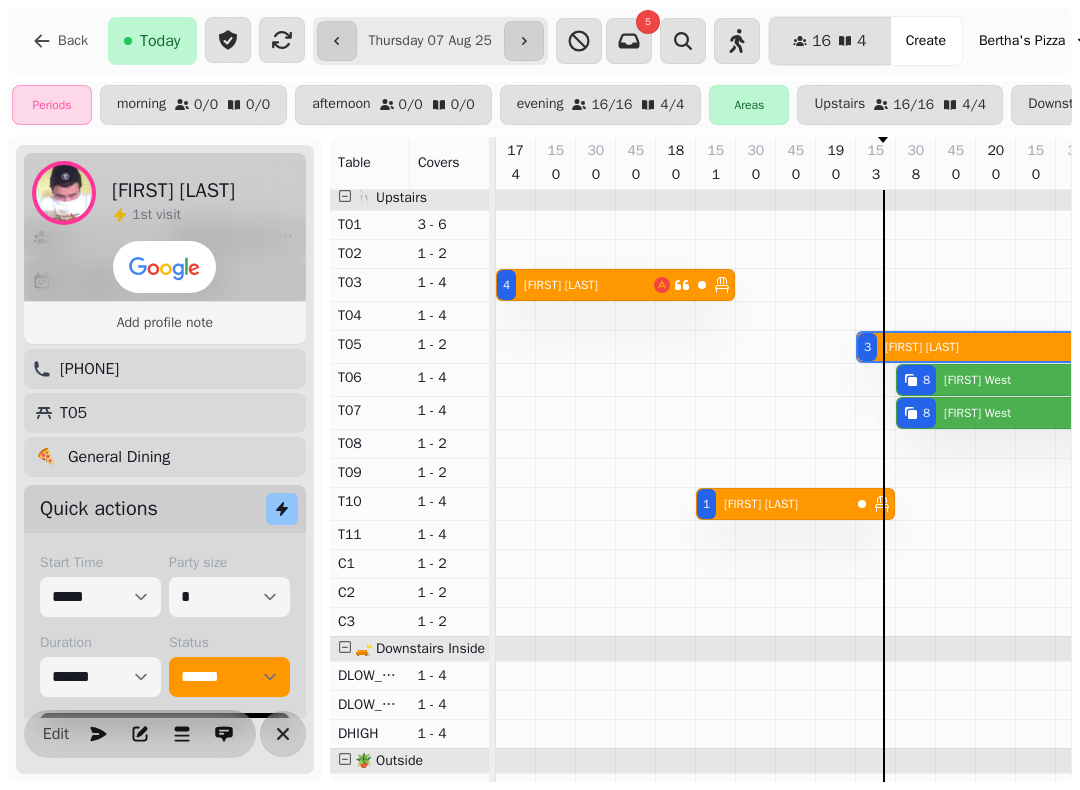 click on "[FIRST] [LAST]" at bounding box center [977, 380] 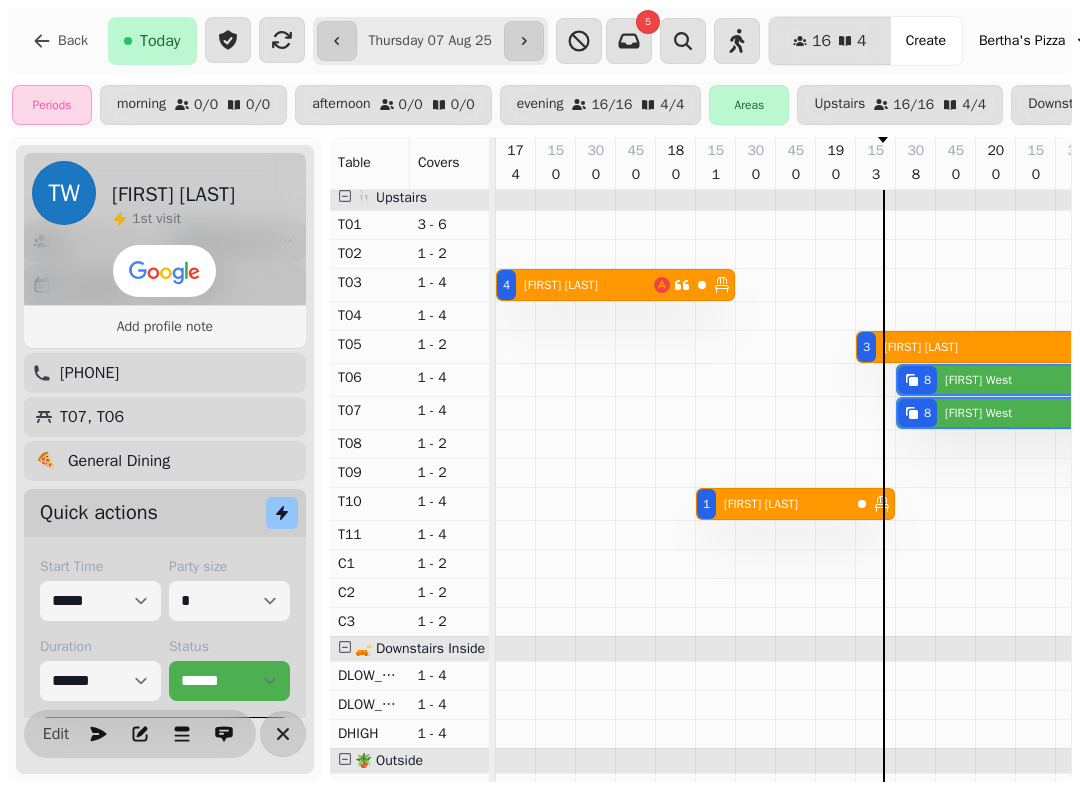 scroll, scrollTop: 0, scrollLeft: 185, axis: horizontal 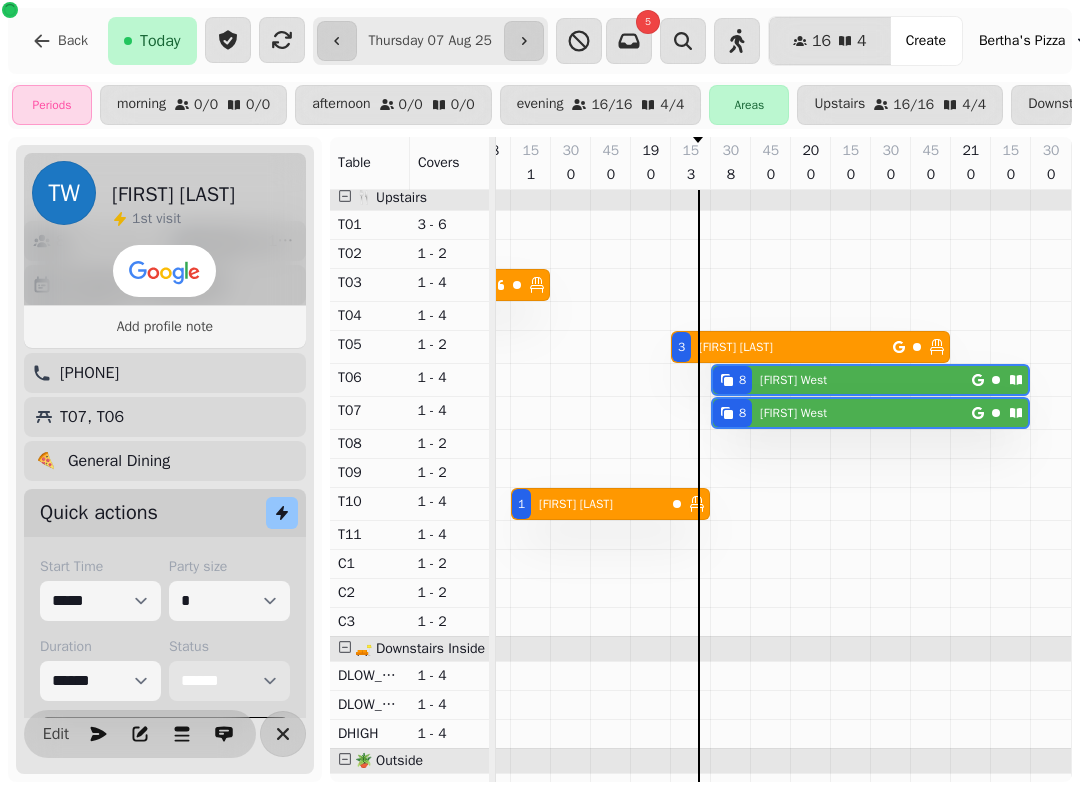 click on "**********" at bounding box center (229, 681) 